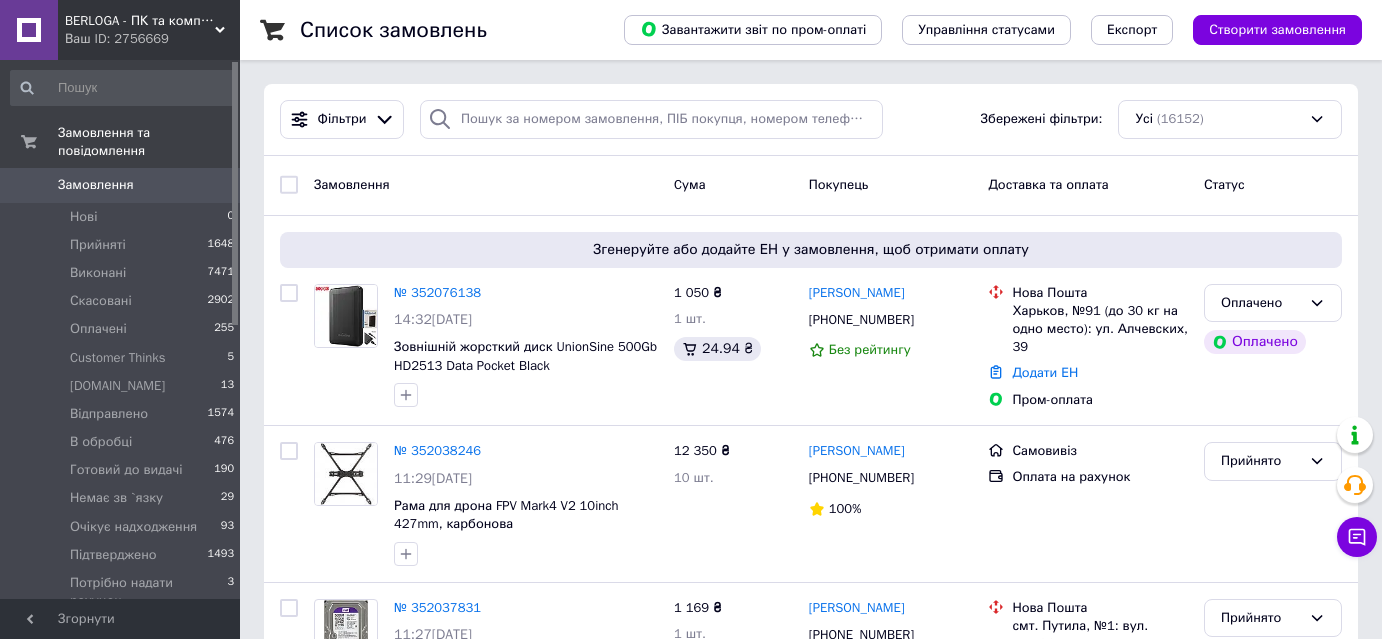 scroll, scrollTop: 0, scrollLeft: 0, axis: both 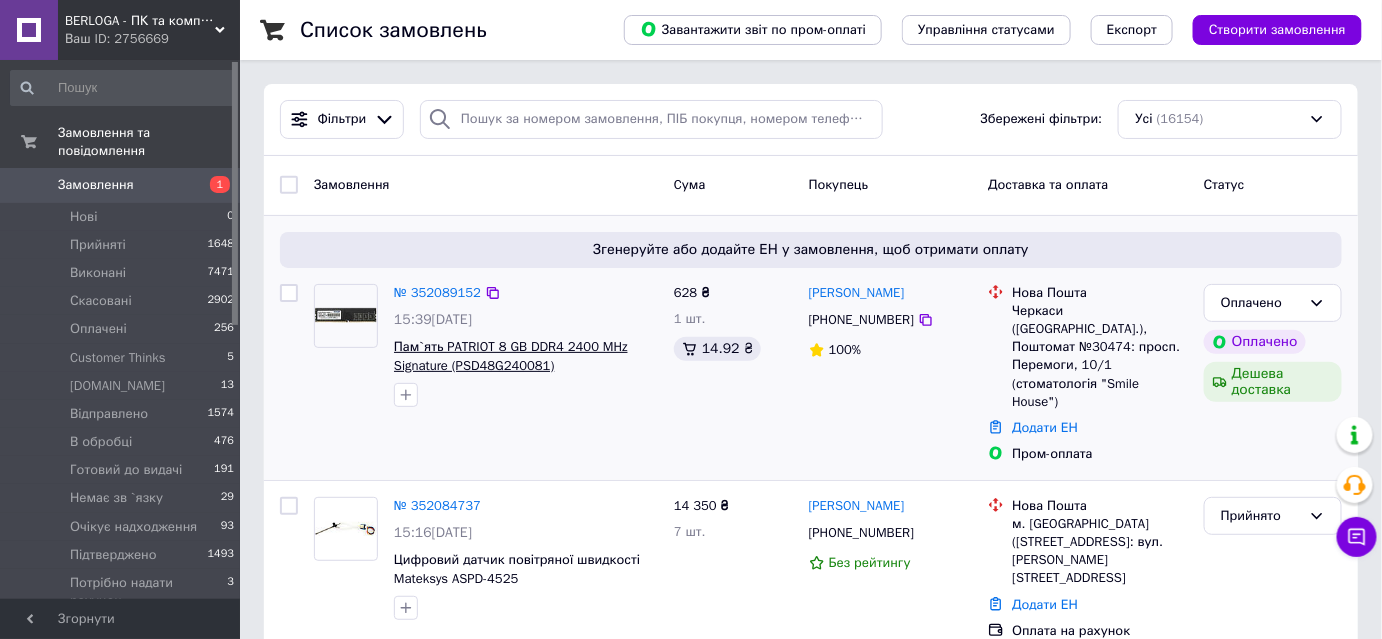click on "Пам`ять PATRIOT 8 GB DDR4 2400 MHz Signature (PSD48G240081)" at bounding box center (511, 356) 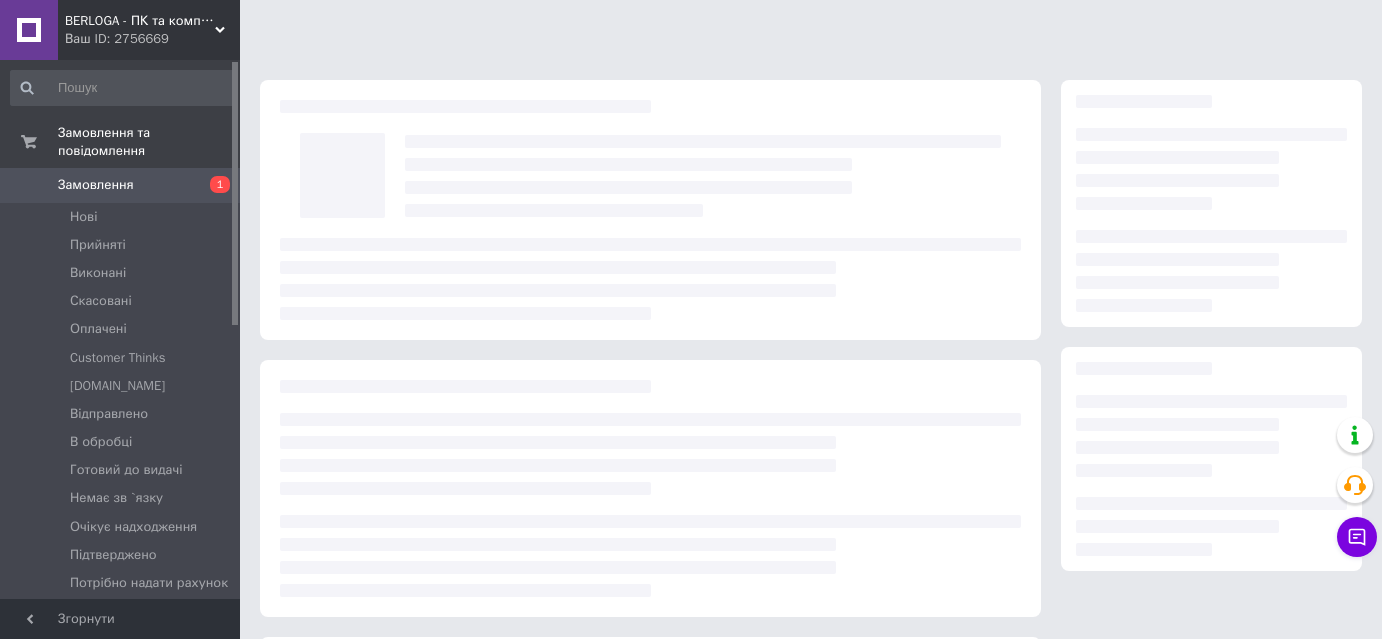 scroll, scrollTop: 0, scrollLeft: 0, axis: both 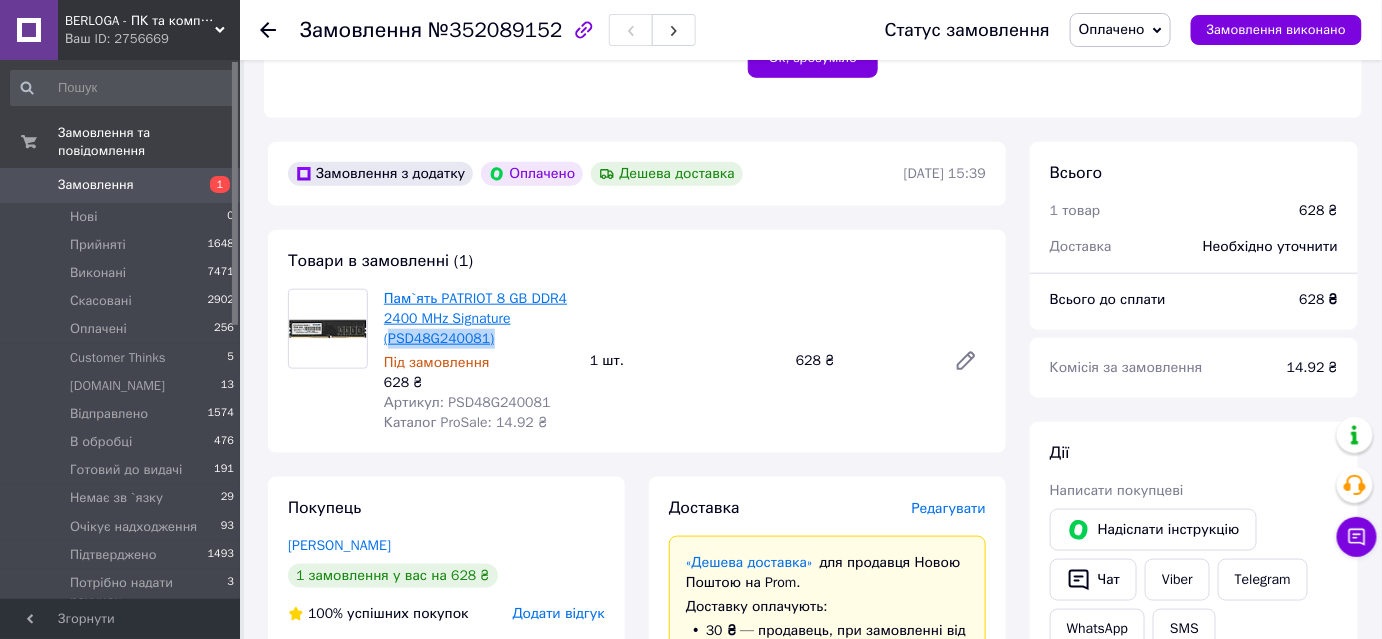 drag, startPoint x: 490, startPoint y: 321, endPoint x: 386, endPoint y: 317, distance: 104.0769 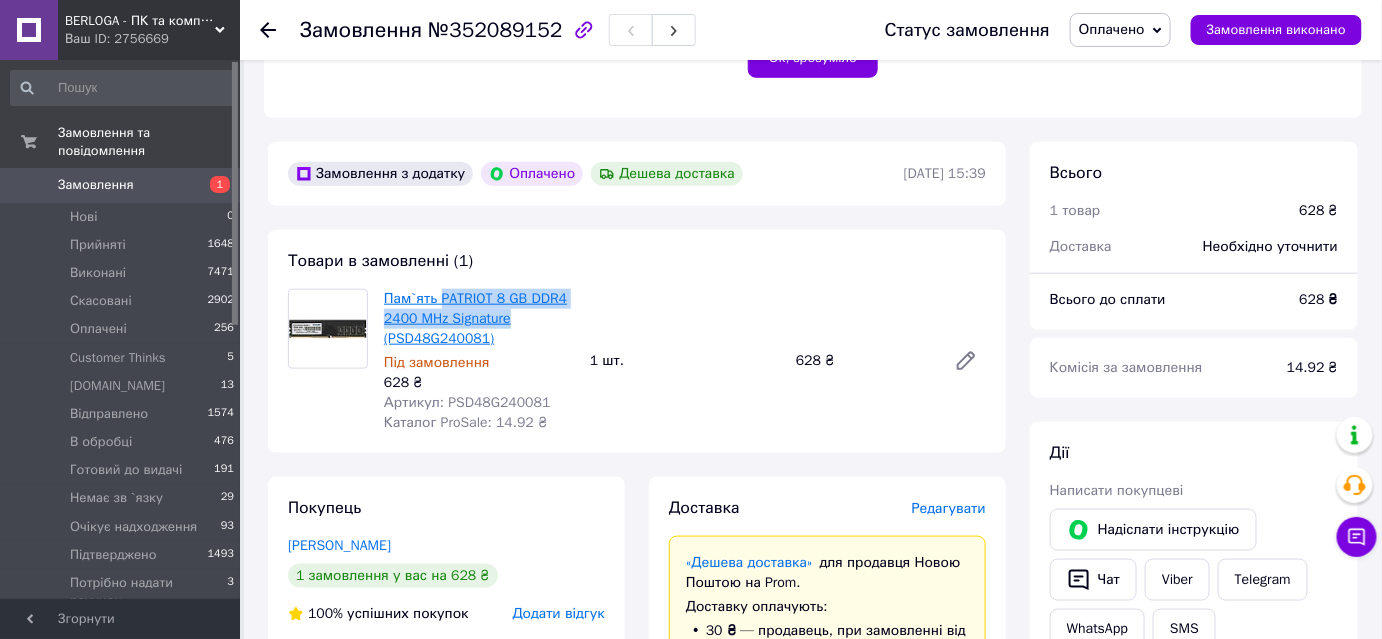 drag, startPoint x: 514, startPoint y: 300, endPoint x: 440, endPoint y: 276, distance: 77.7946 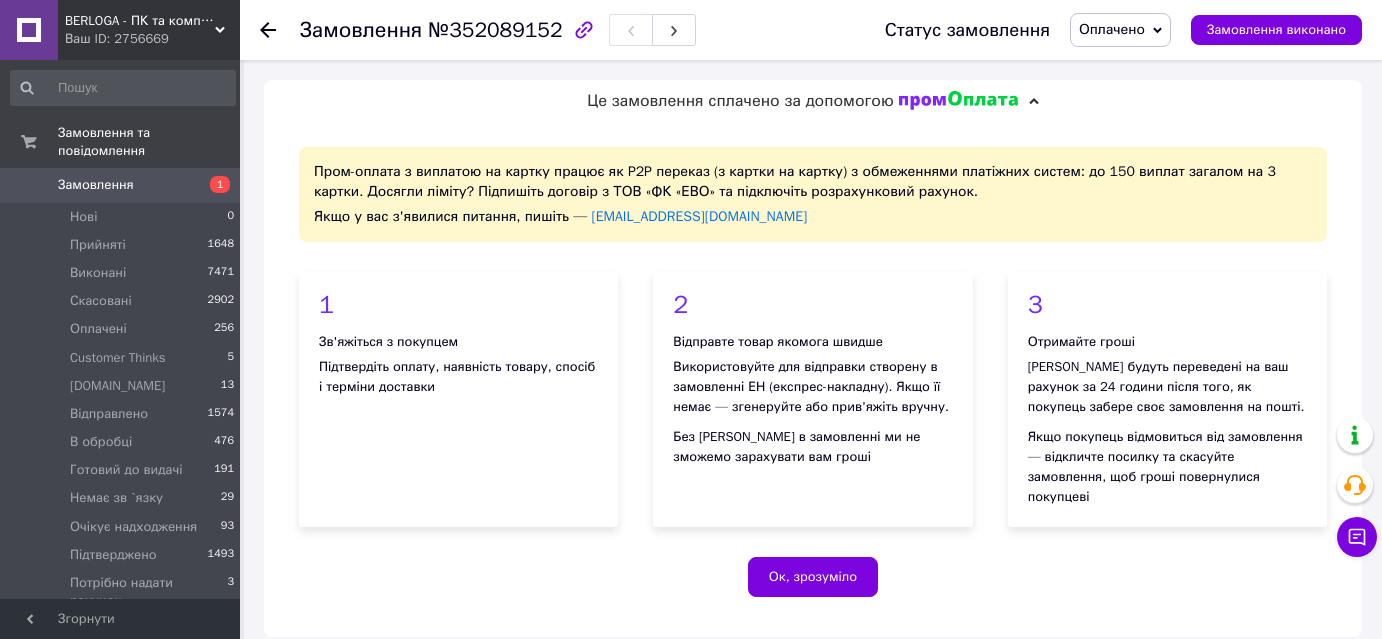 scroll, scrollTop: 274, scrollLeft: 0, axis: vertical 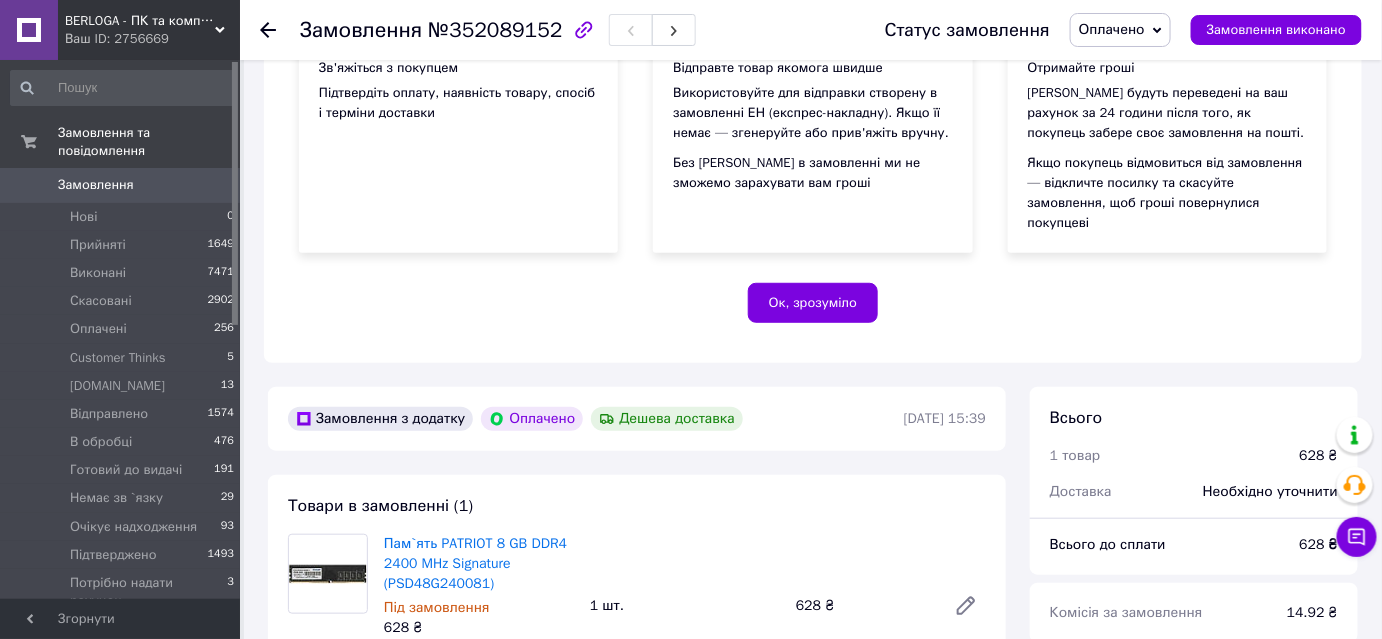 click on "Замовлення" at bounding box center [96, 185] 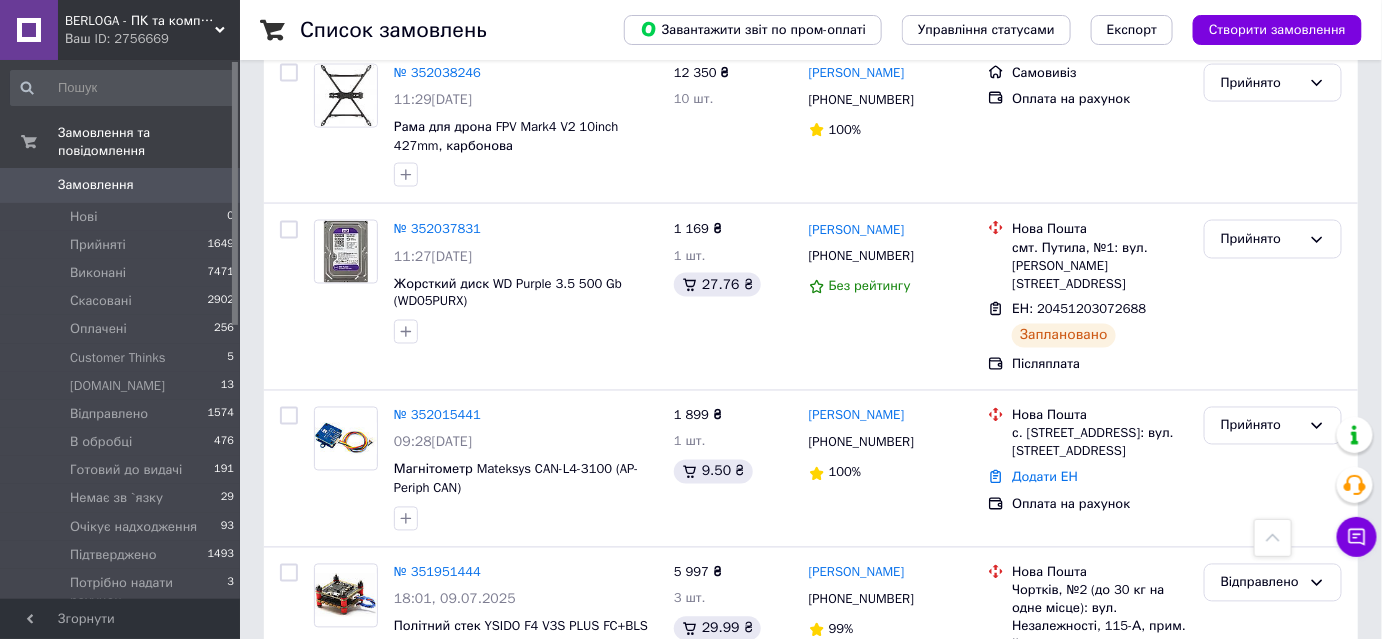 scroll, scrollTop: 1023, scrollLeft: 0, axis: vertical 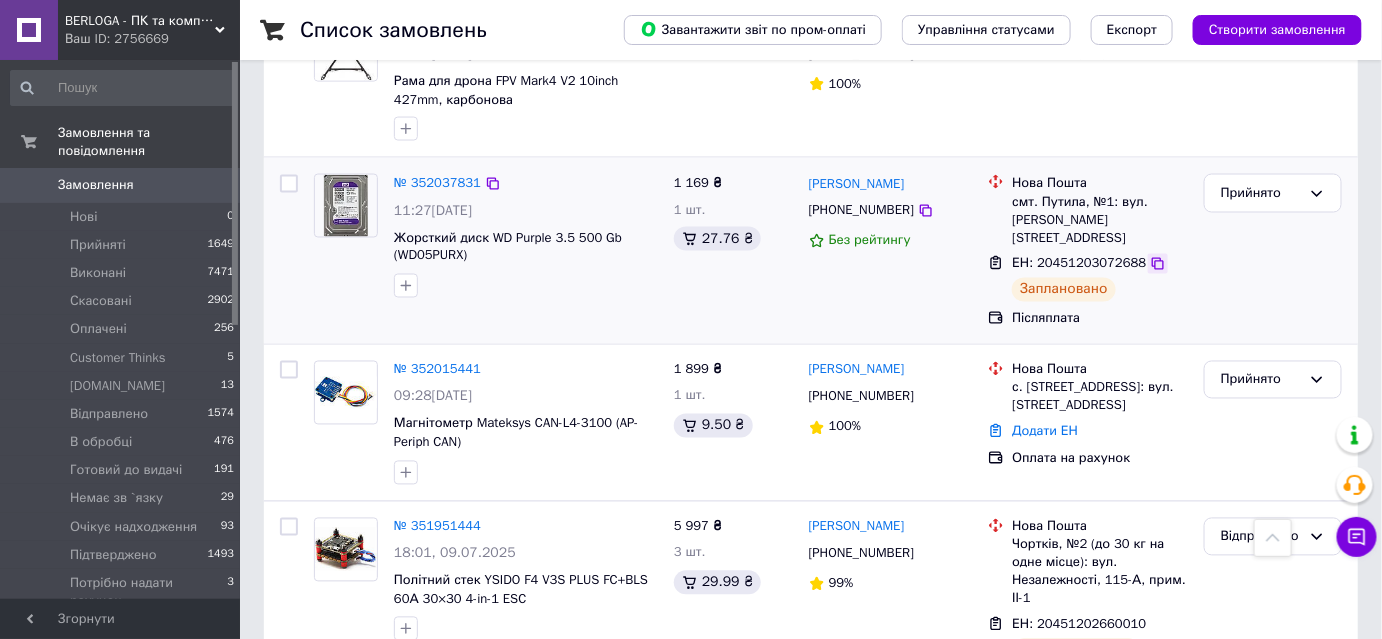 click 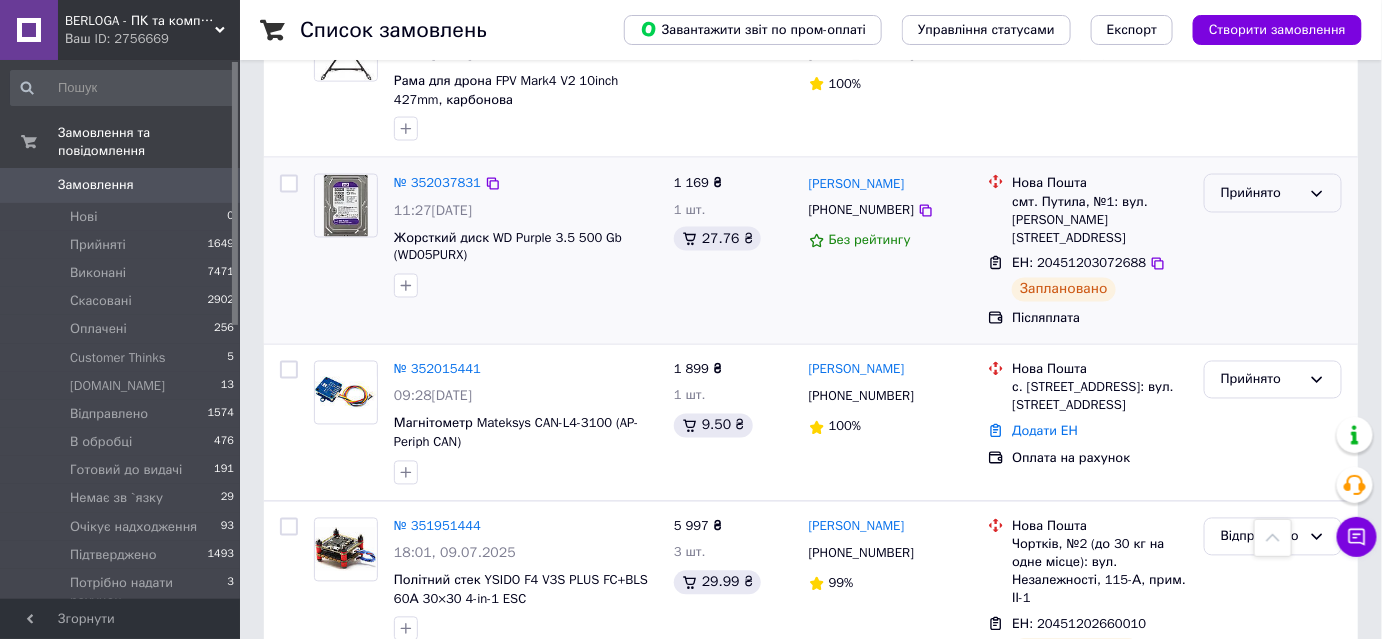 click 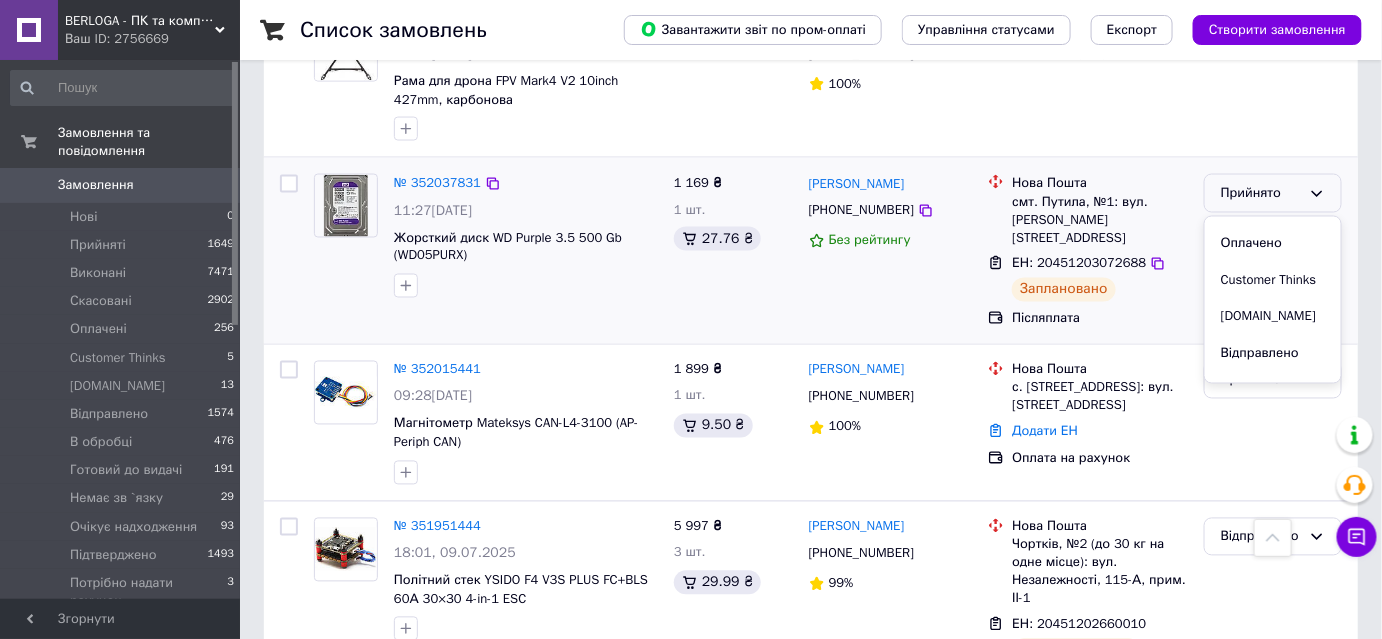 scroll, scrollTop: 85, scrollLeft: 0, axis: vertical 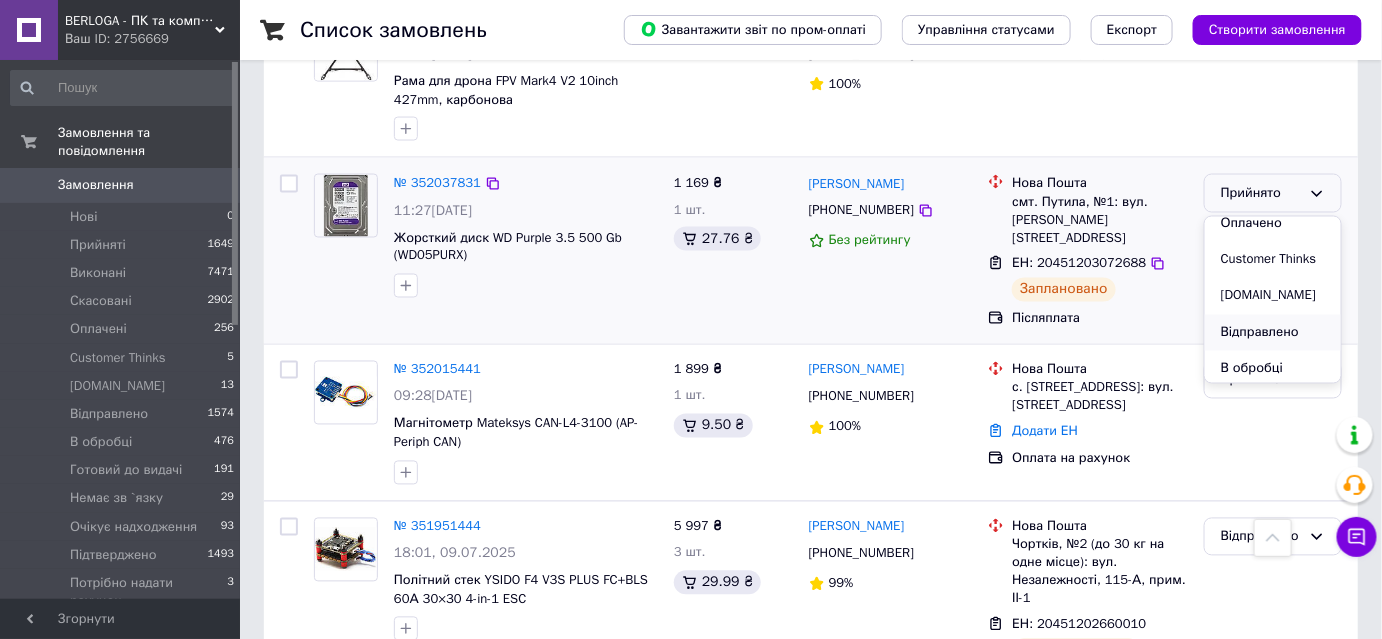 click on "Відправлено" at bounding box center [1273, 333] 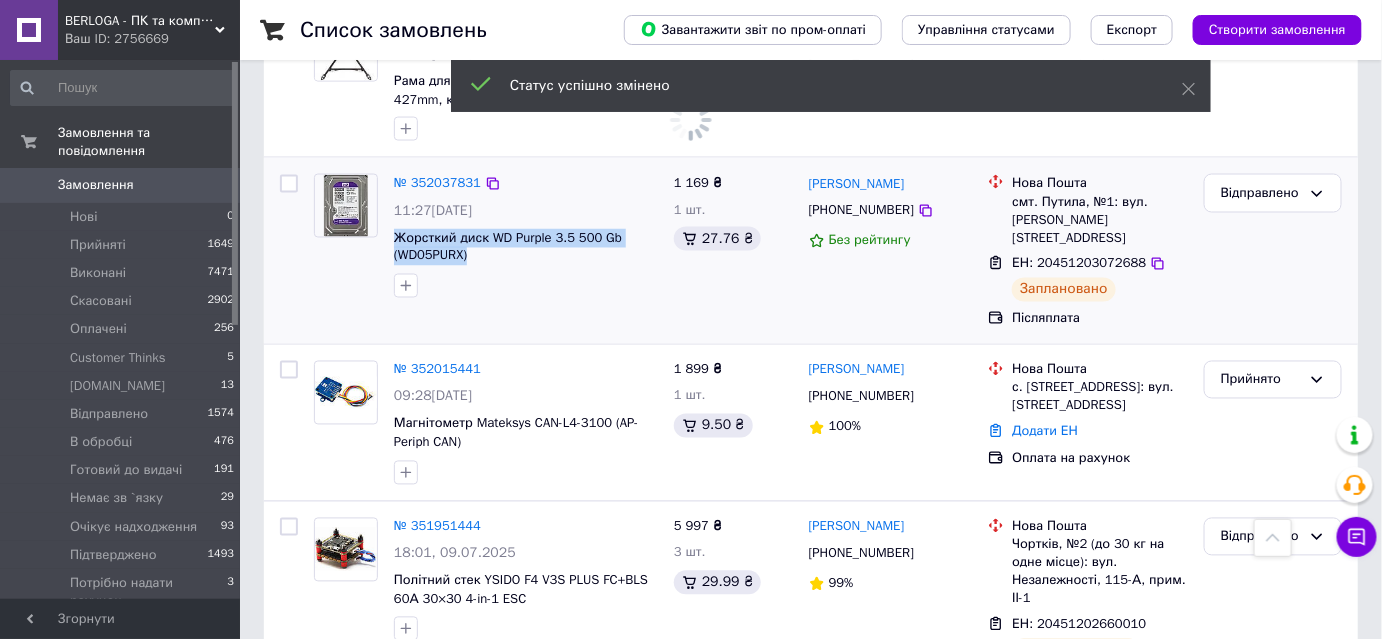 drag, startPoint x: 390, startPoint y: 181, endPoint x: 470, endPoint y: 202, distance: 82.710335 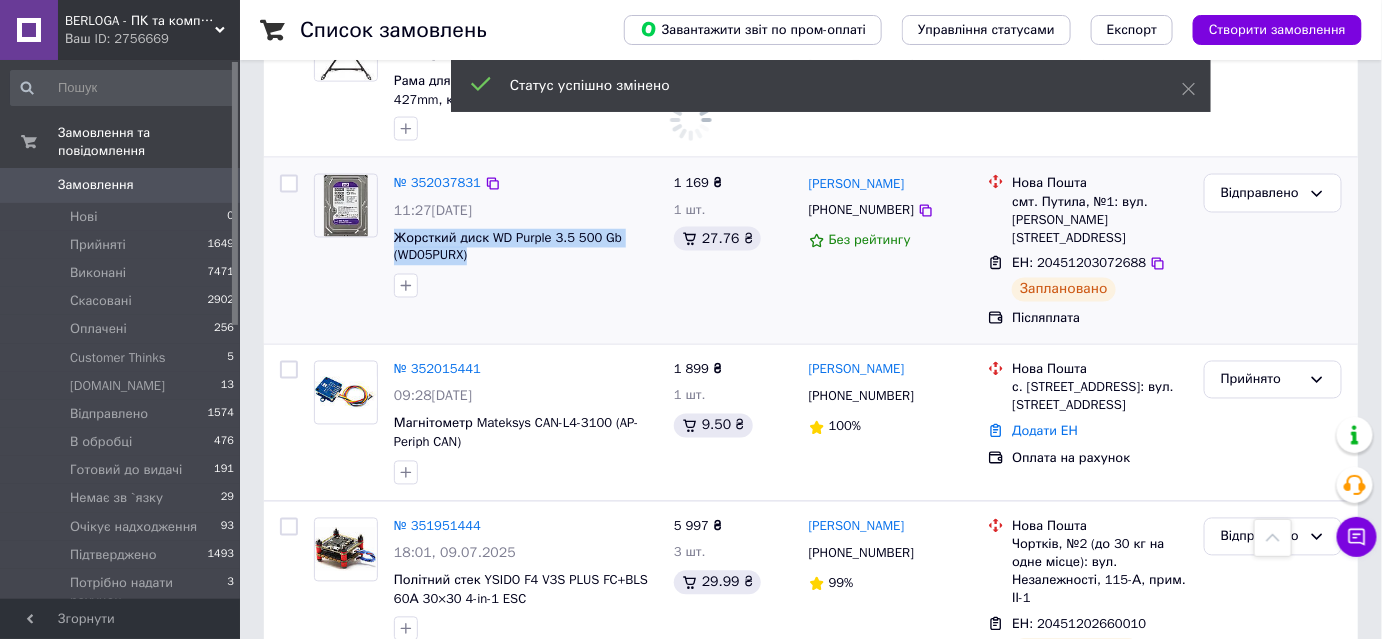 click on "№ 352037831 11:27[DATE] Жорсткий диск WD Purple 3.5 500 Gb (WD05PURX)" at bounding box center [526, 236] 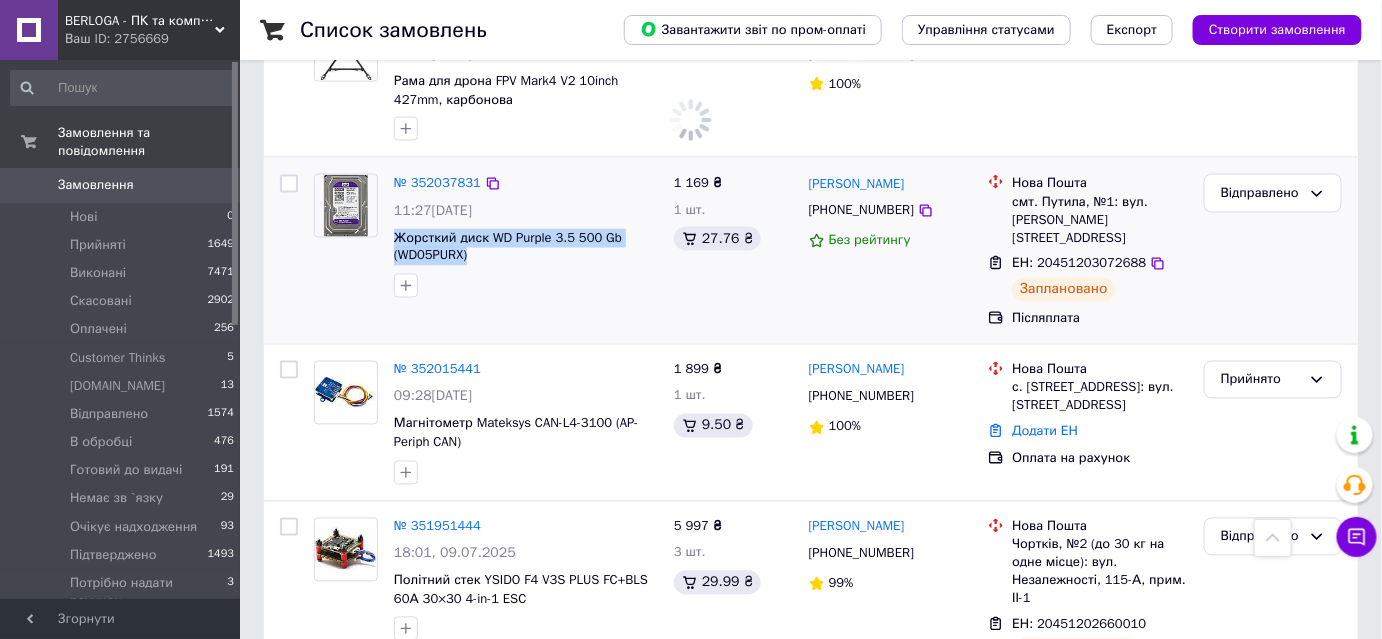 copy on "Жорсткий диск WD Purple 3.5 500 Gb (WD05PURX)" 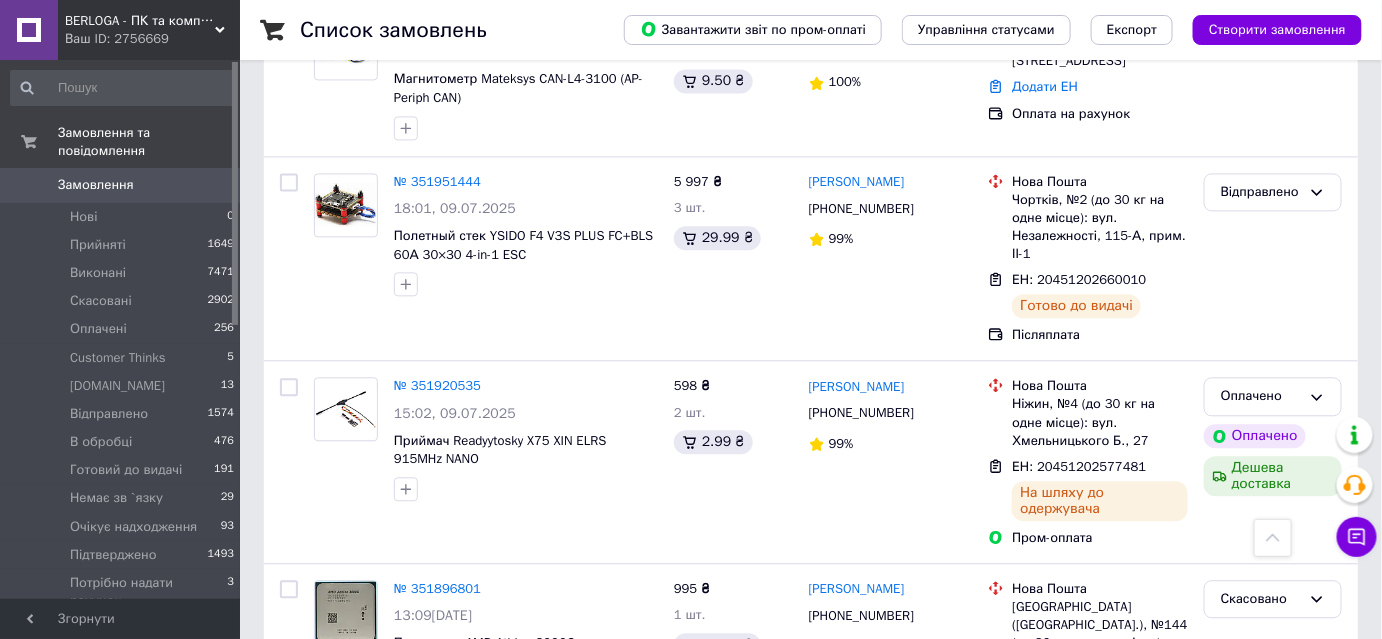 scroll, scrollTop: 1390, scrollLeft: 0, axis: vertical 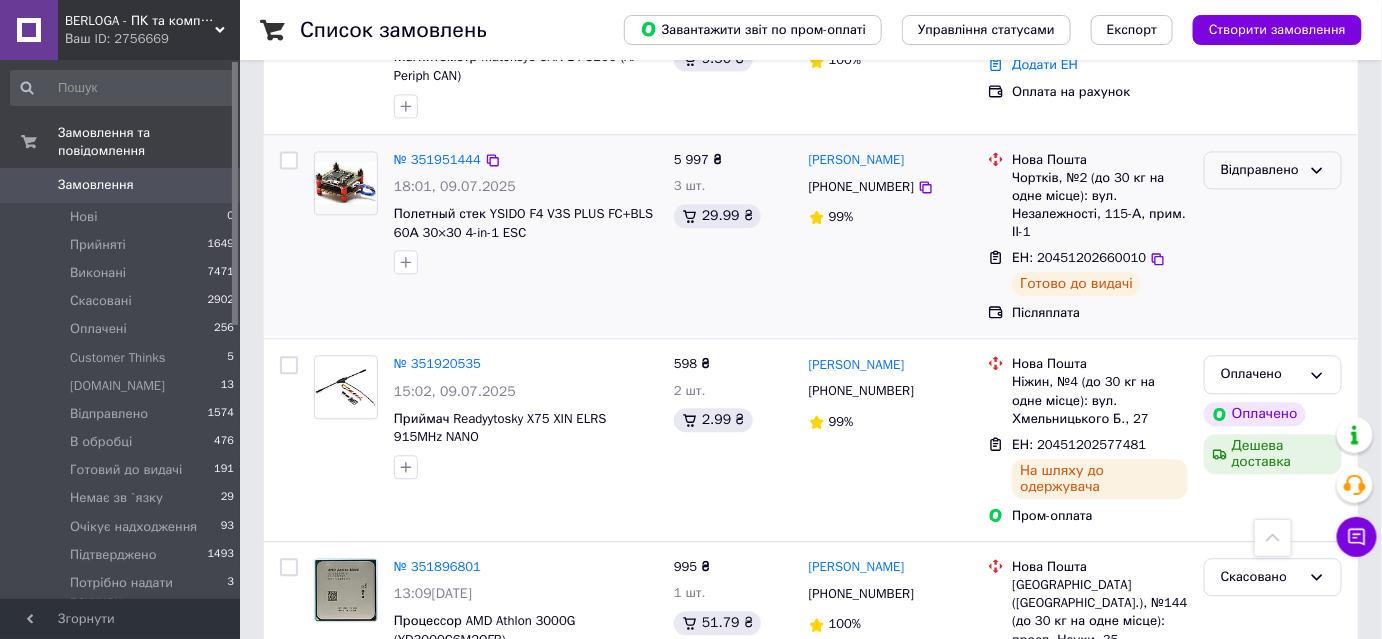 click 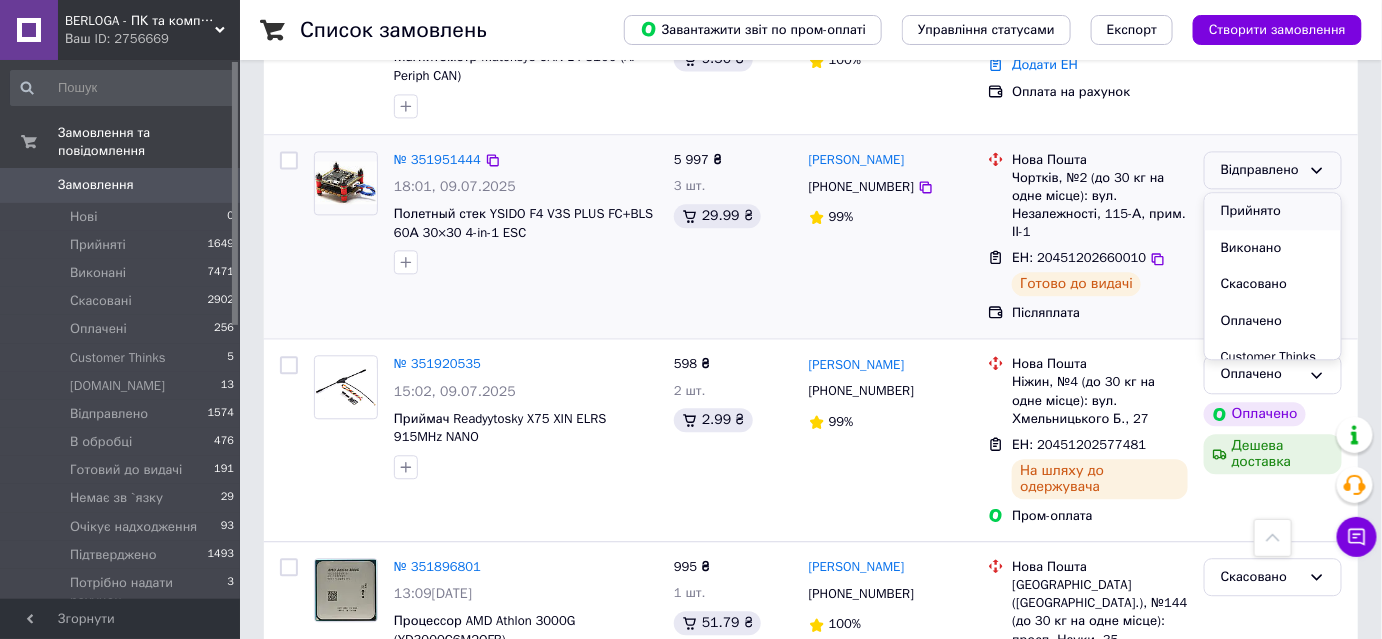 click on "Прийнято" at bounding box center [1273, 211] 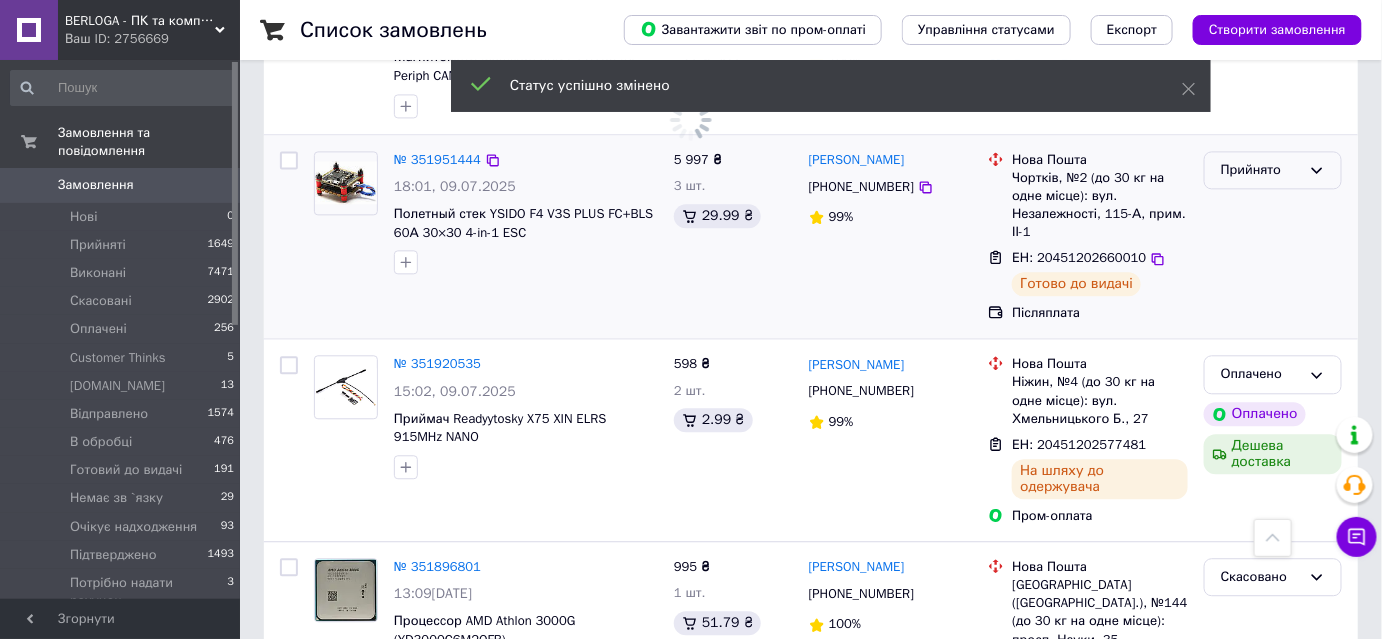 click 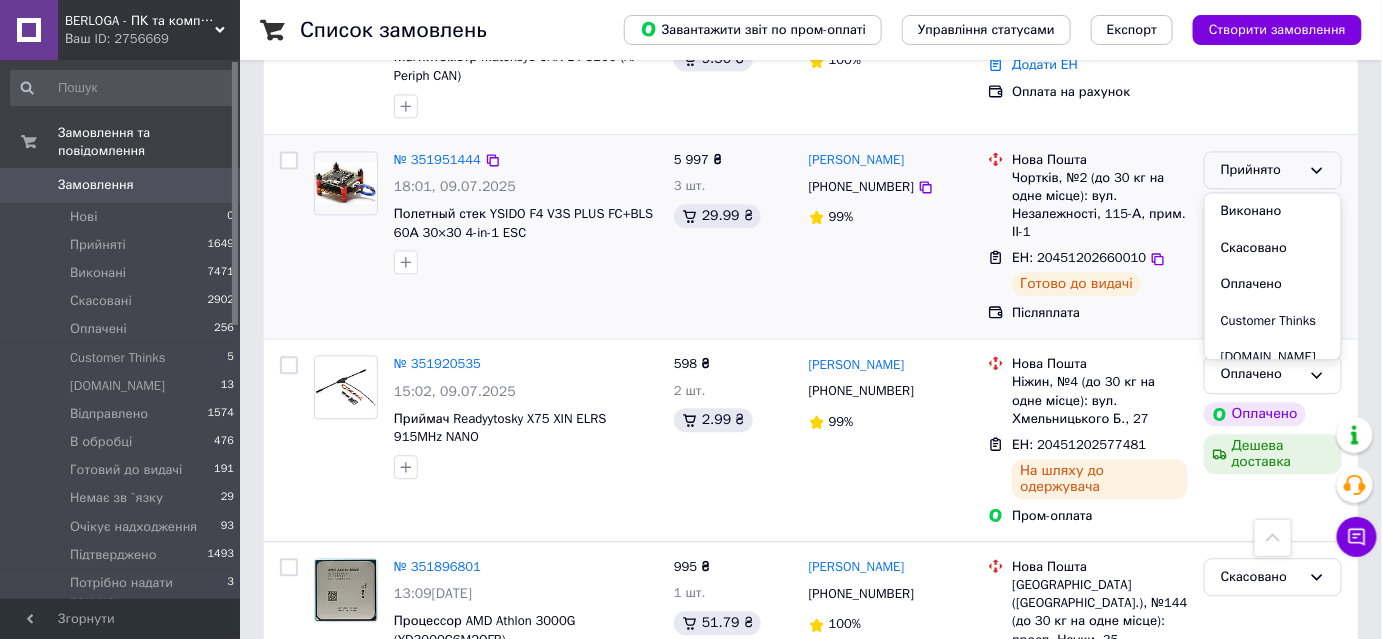 scroll, scrollTop: 37, scrollLeft: 0, axis: vertical 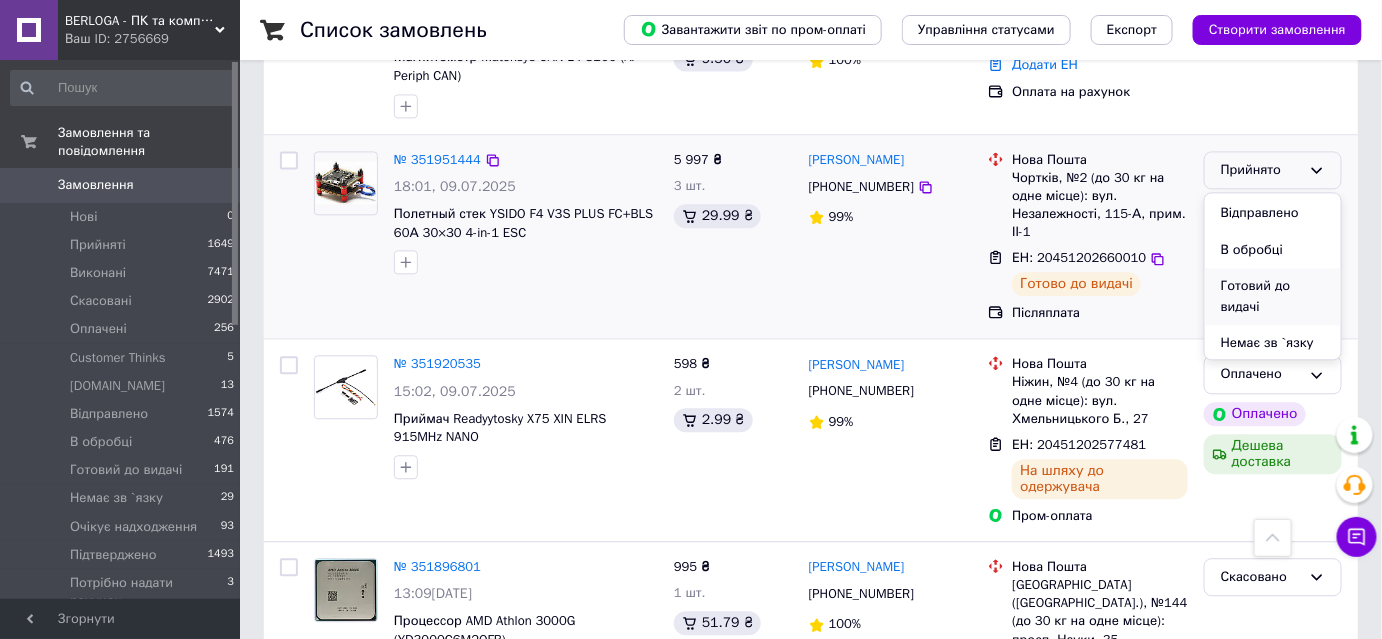 click on "Готовий до видачі" at bounding box center (1273, 296) 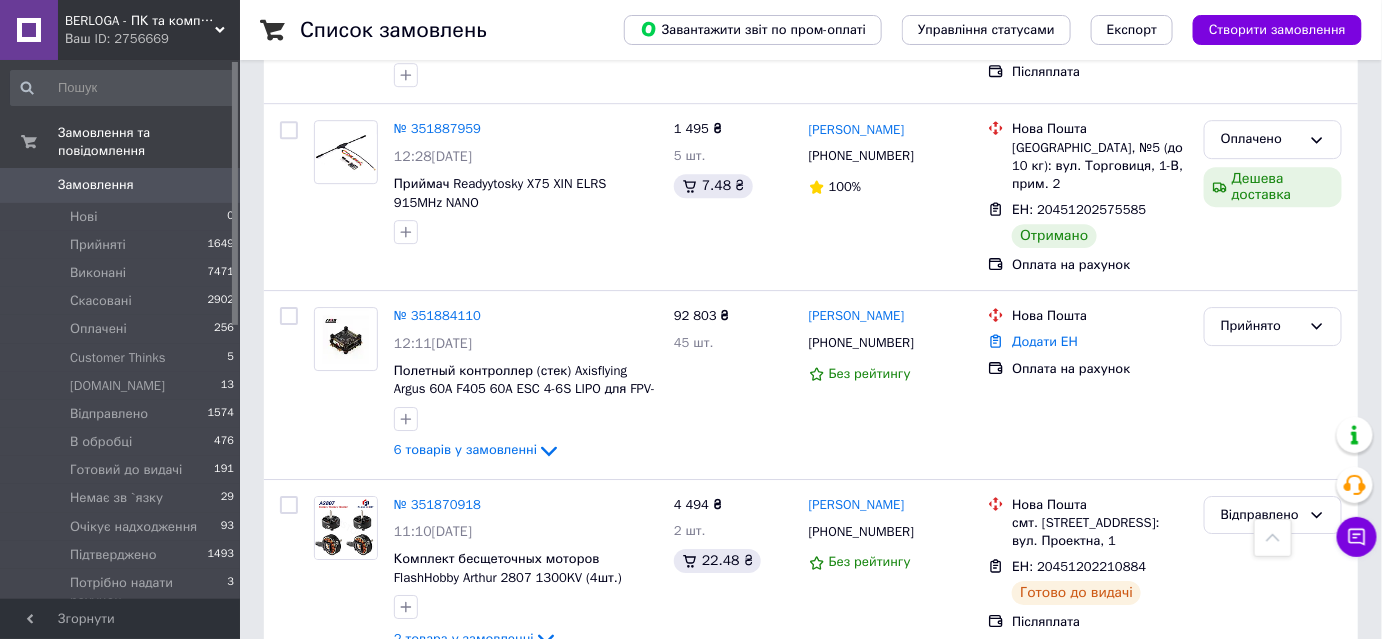 scroll, scrollTop: 1938, scrollLeft: 0, axis: vertical 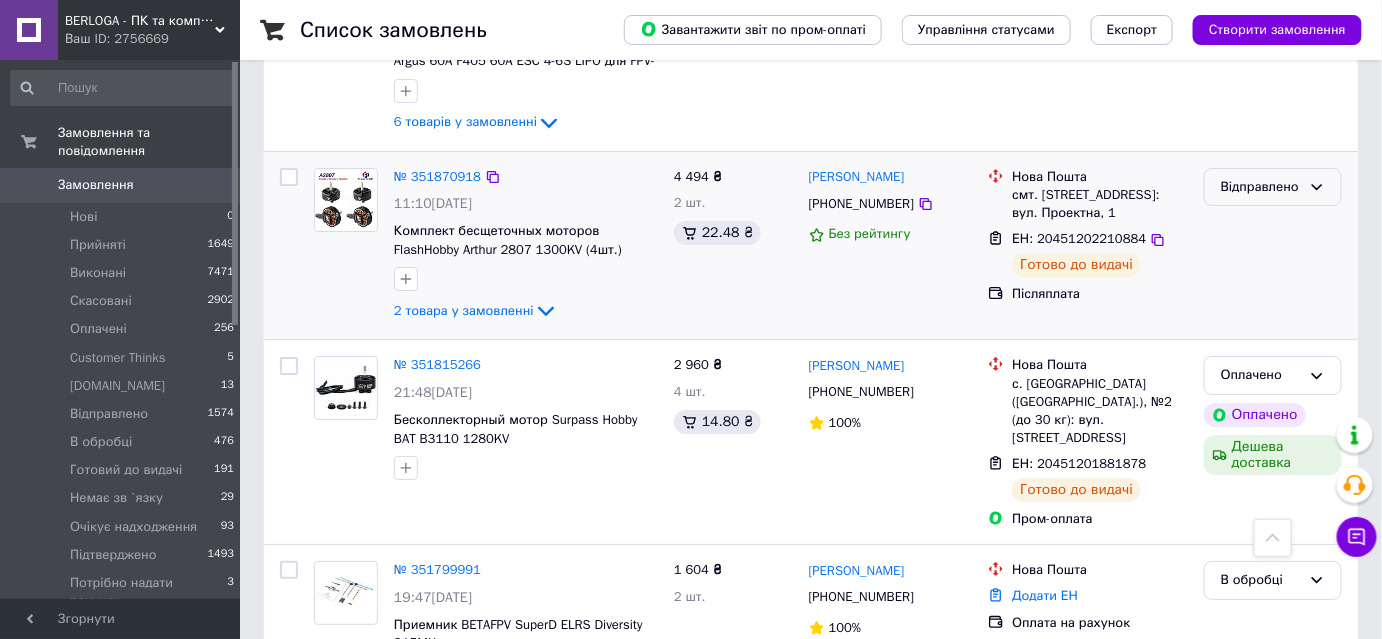 click 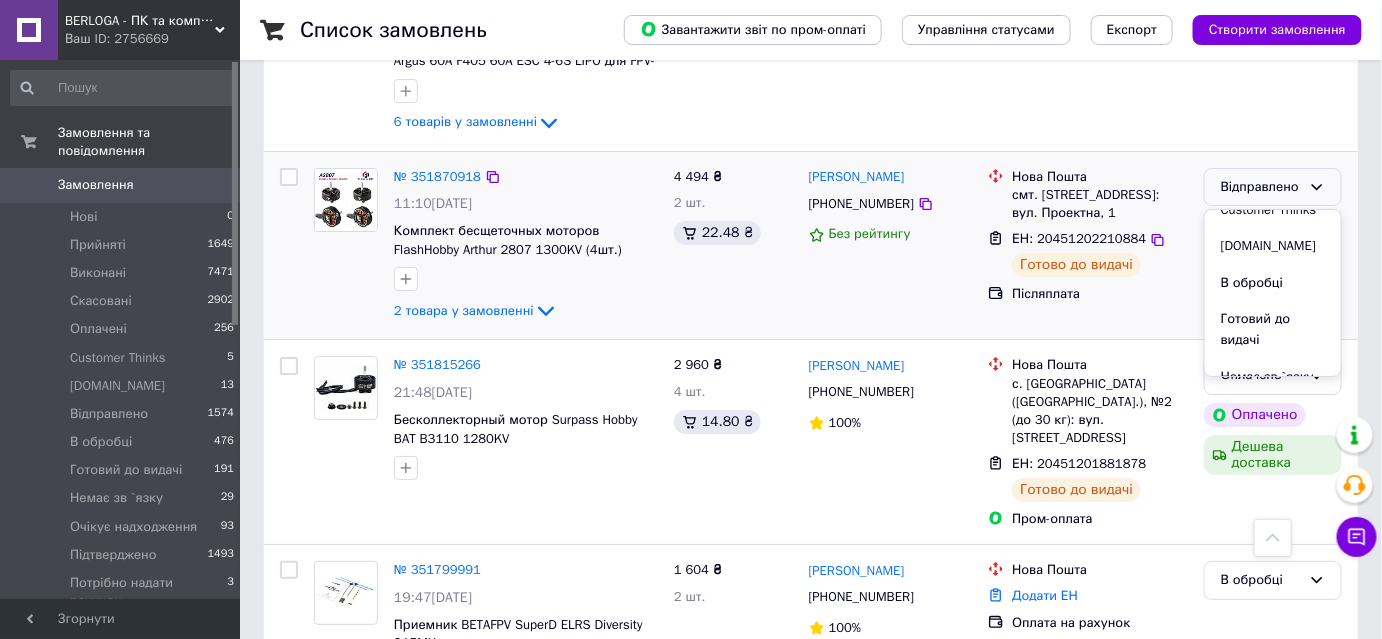 scroll, scrollTop: 178, scrollLeft: 0, axis: vertical 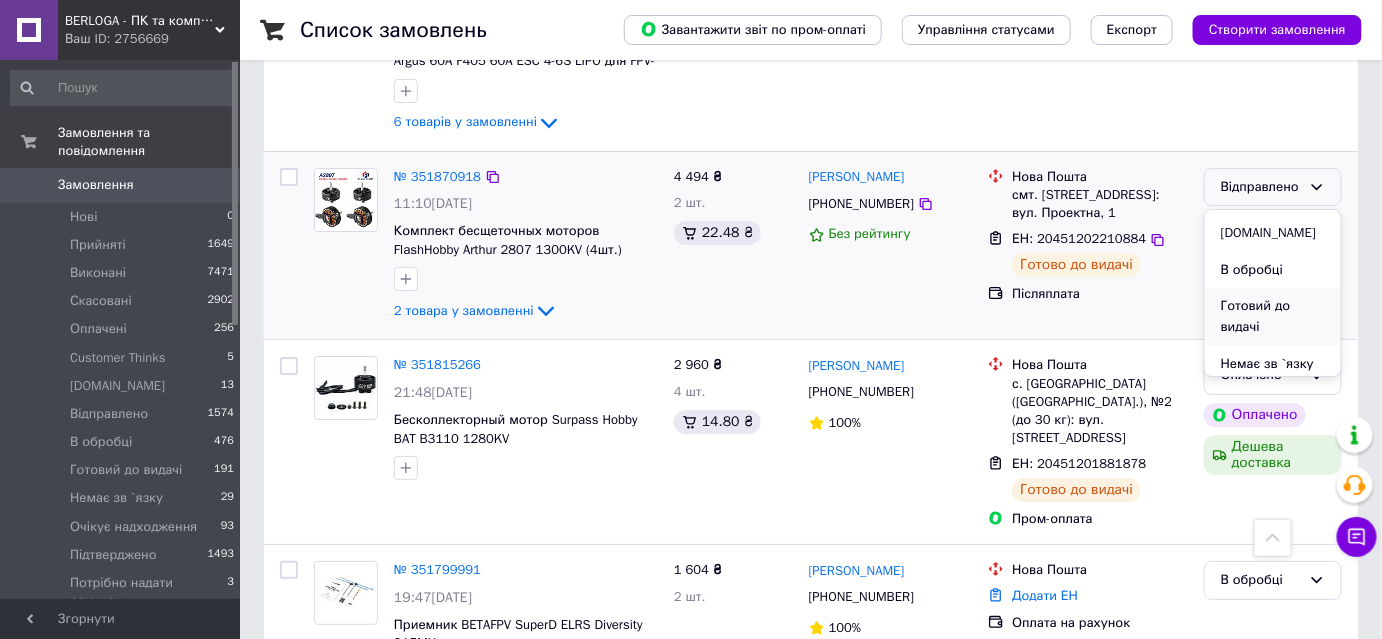 click on "Готовий до видачі" at bounding box center (1273, 316) 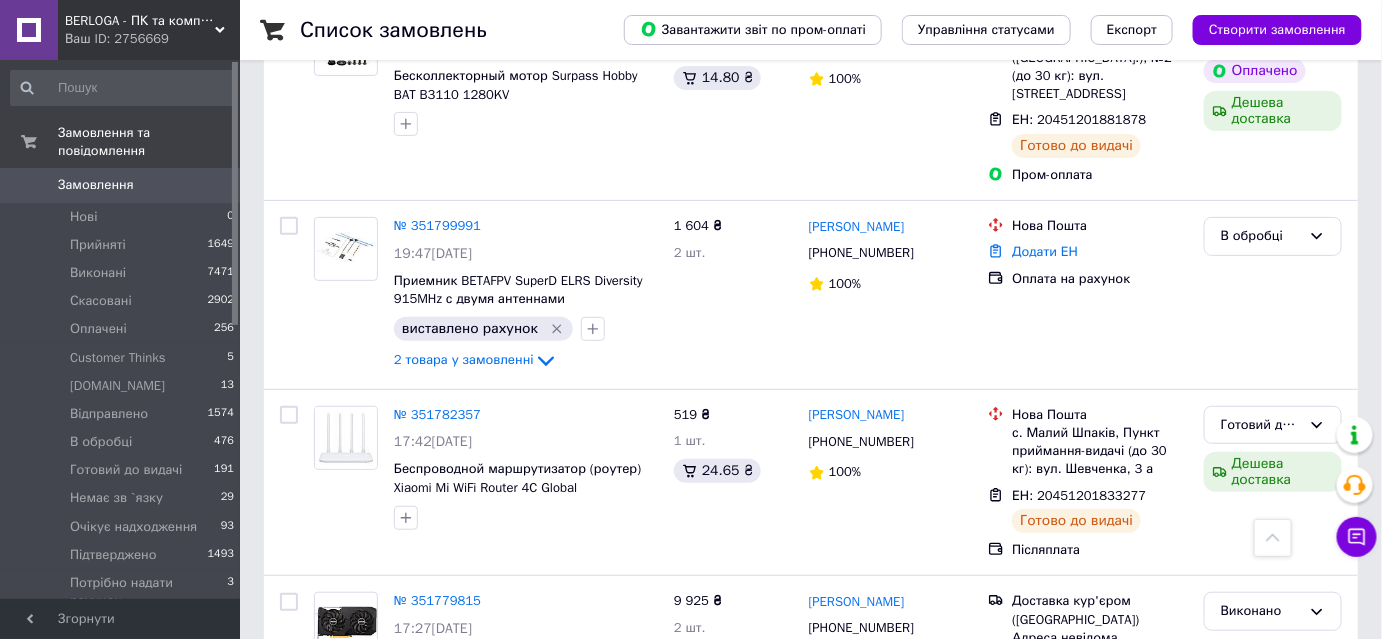 scroll, scrollTop: 2679, scrollLeft: 0, axis: vertical 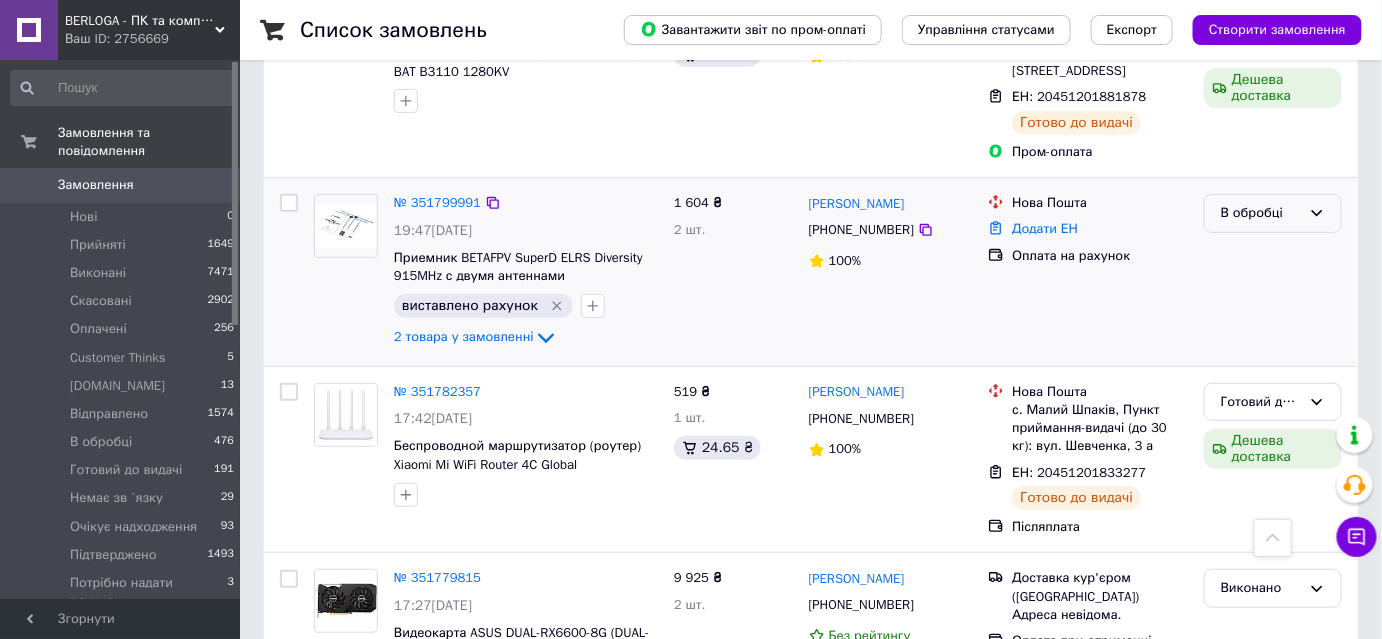 click 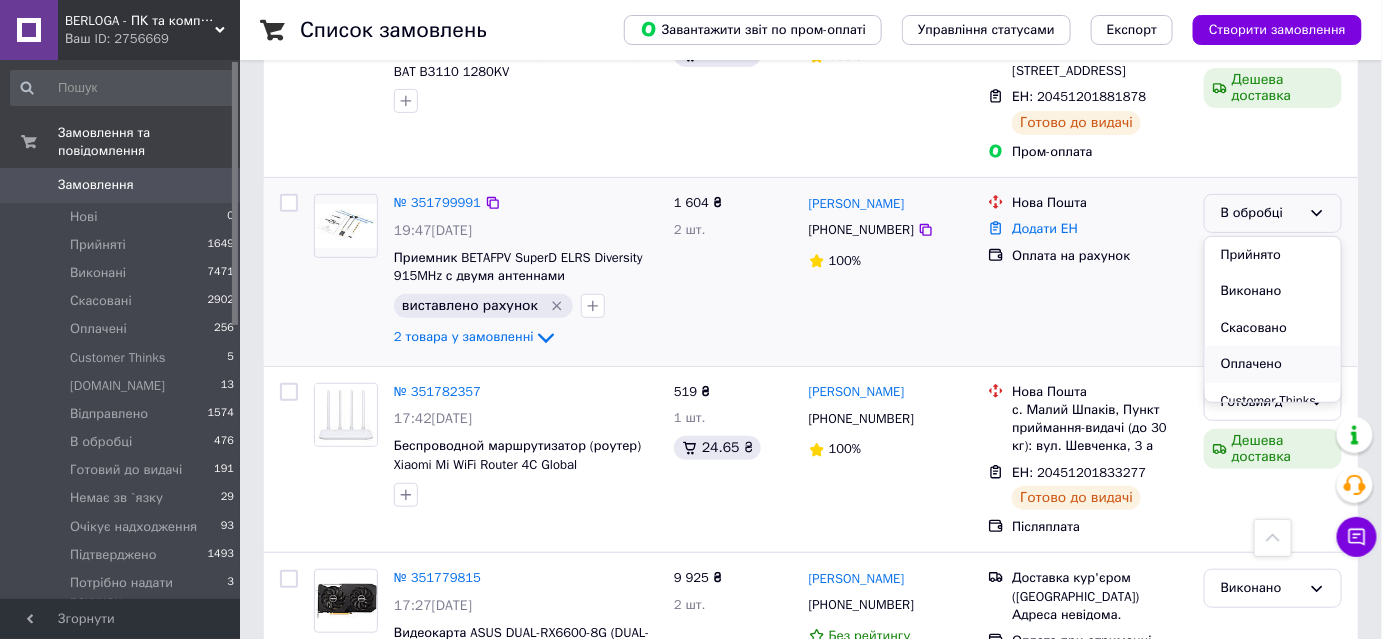 click on "Оплачено" at bounding box center (1273, 364) 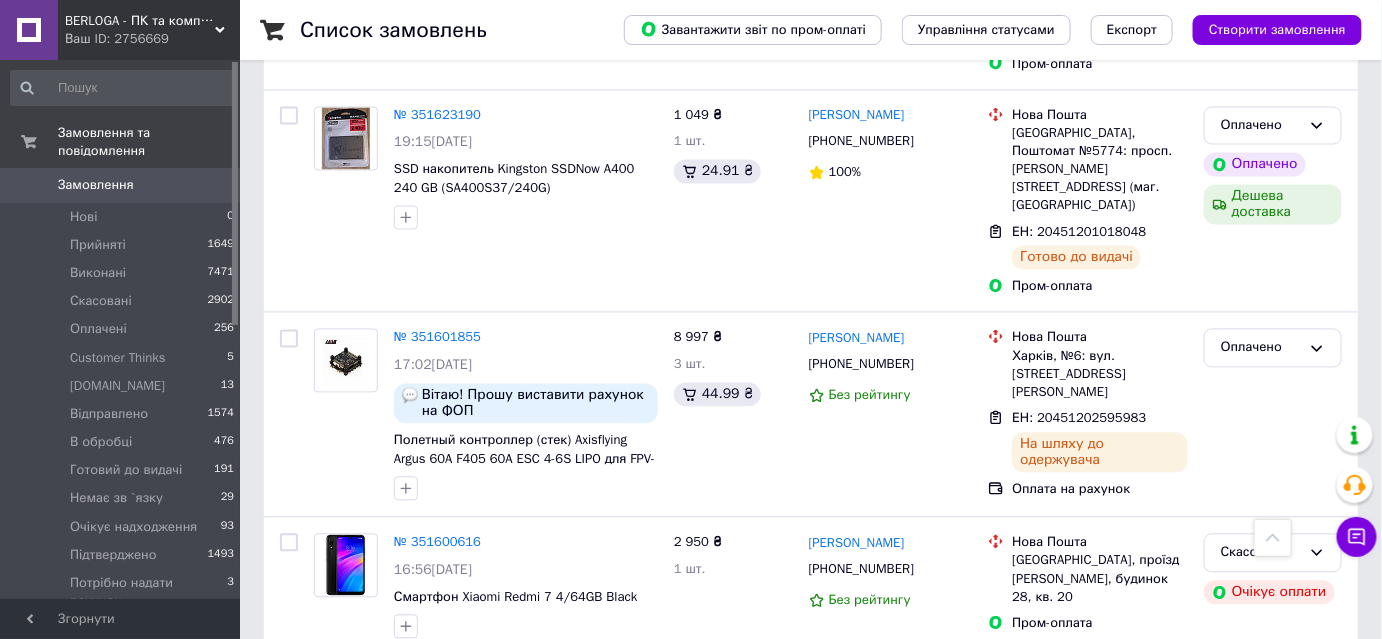 scroll, scrollTop: 3770, scrollLeft: 0, axis: vertical 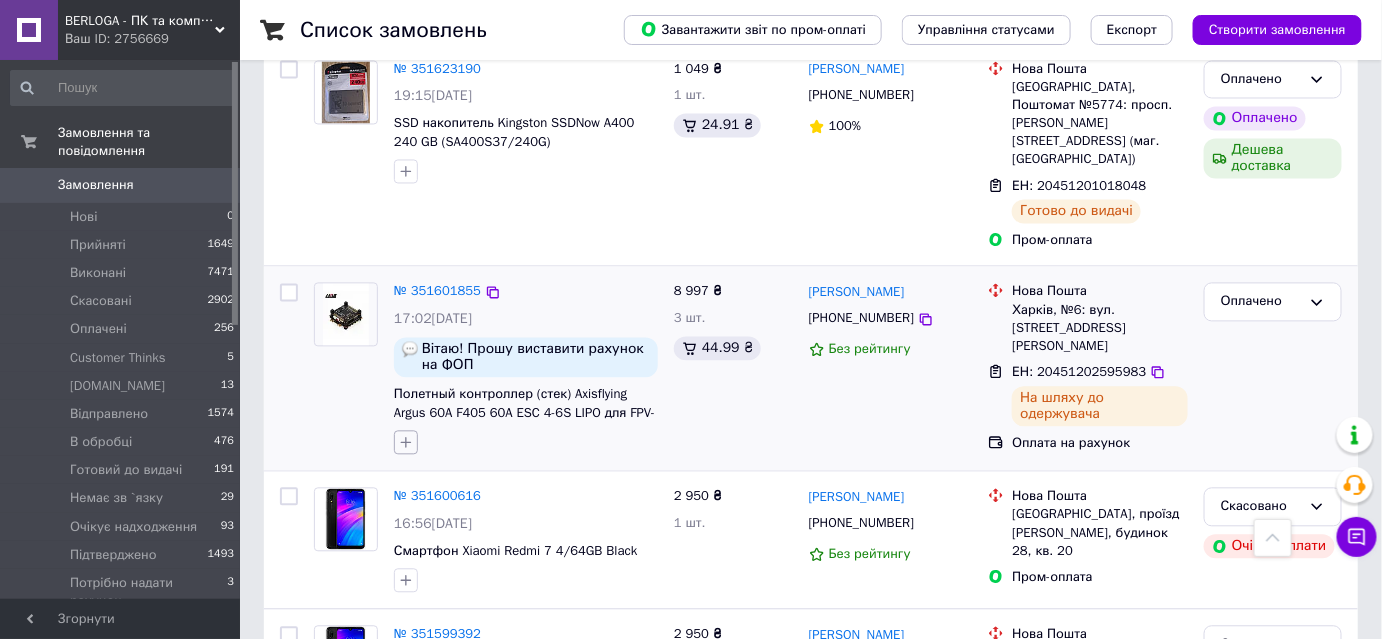 click 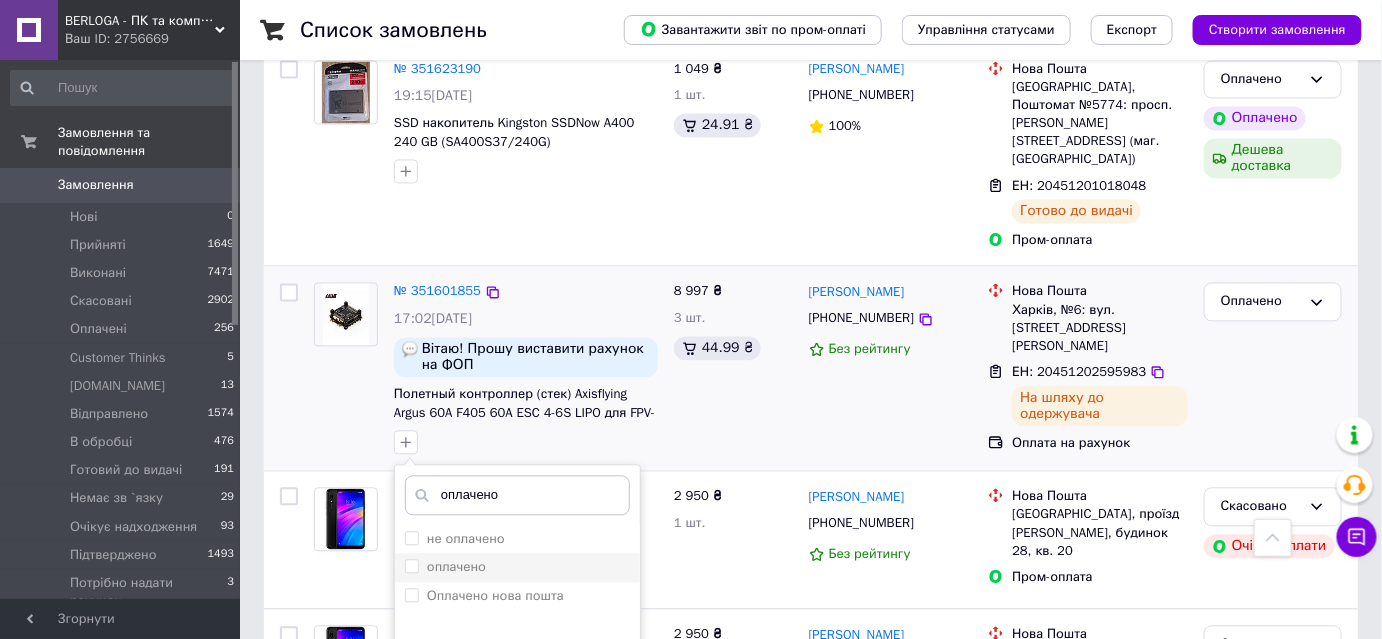 type on "оплачено" 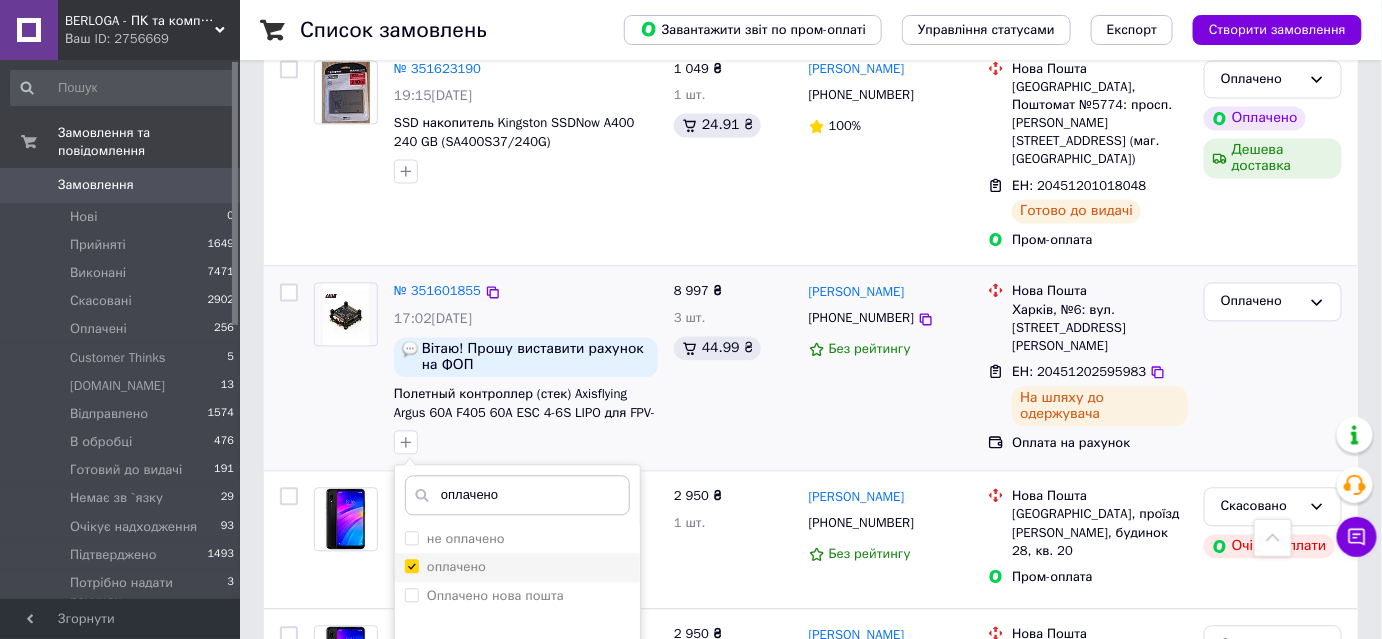 checkbox on "true" 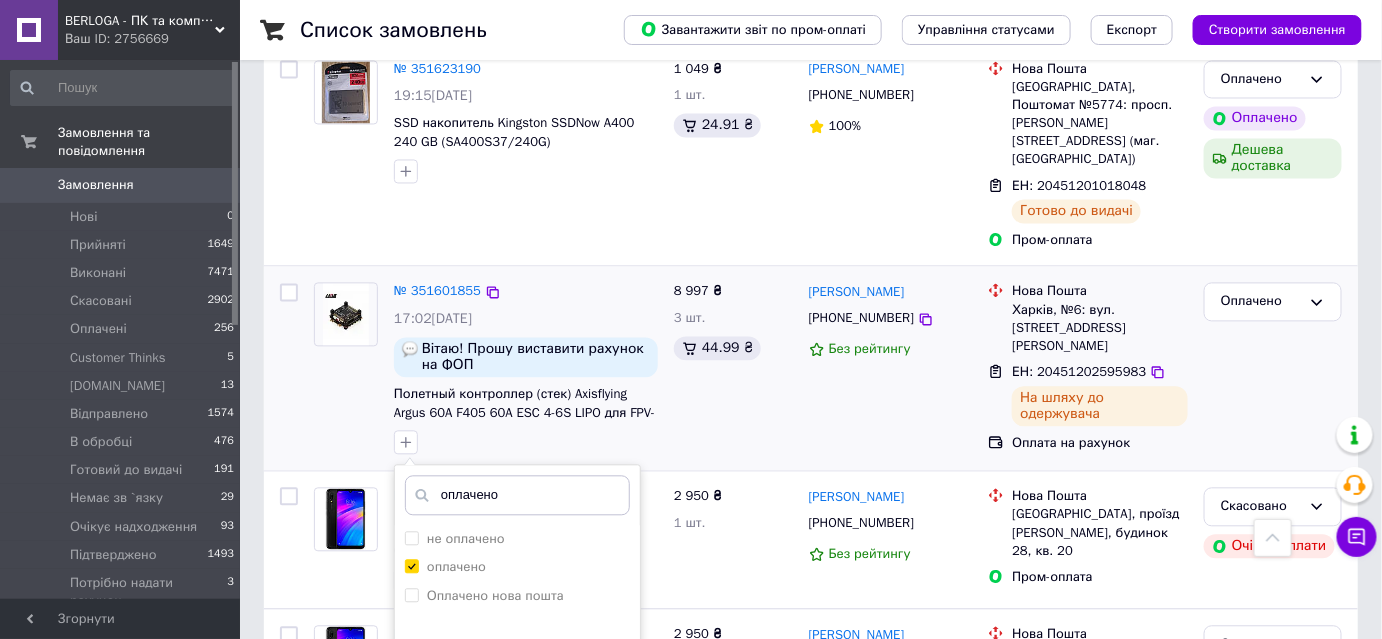 click on "Додати мітку" at bounding box center (517, 762) 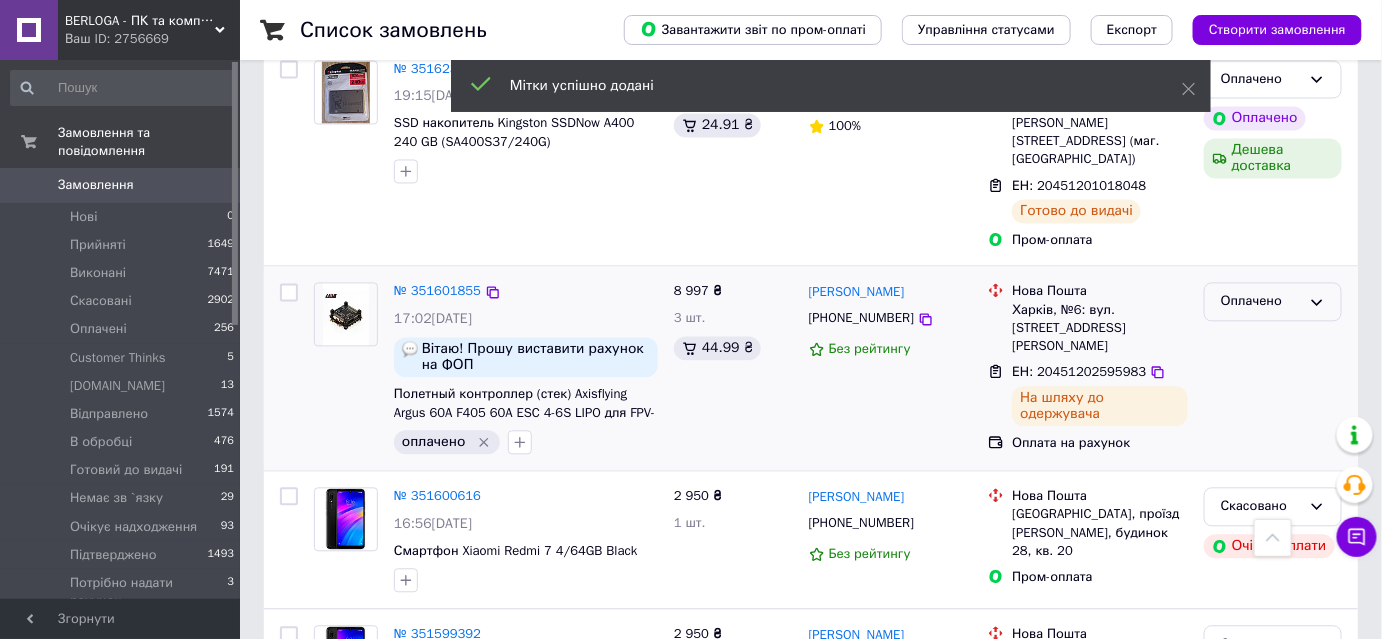 click 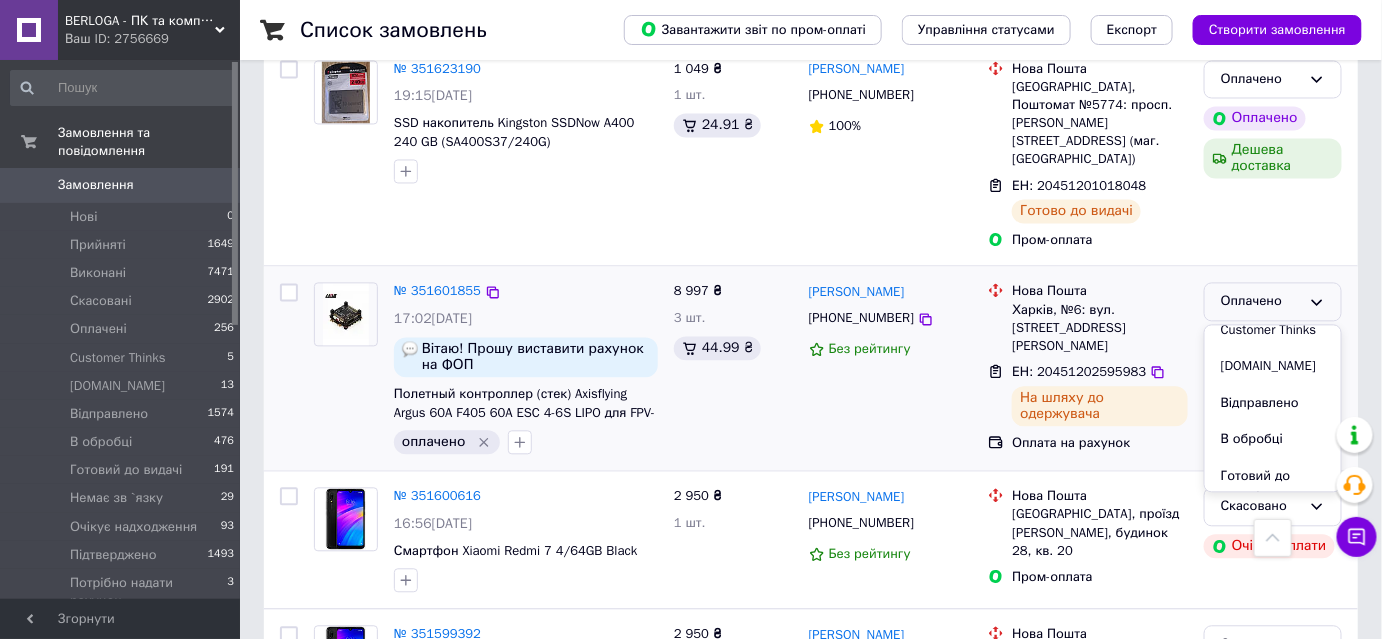 scroll, scrollTop: 125, scrollLeft: 0, axis: vertical 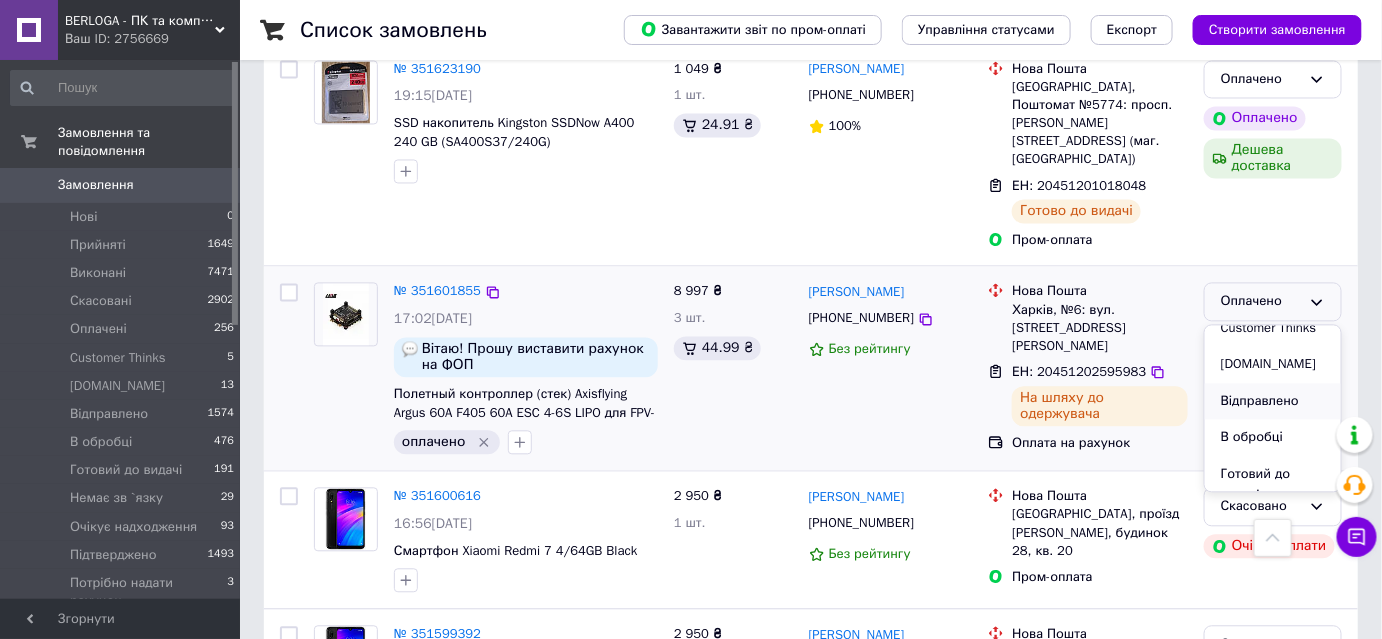 click on "Відправлено" at bounding box center (1273, 402) 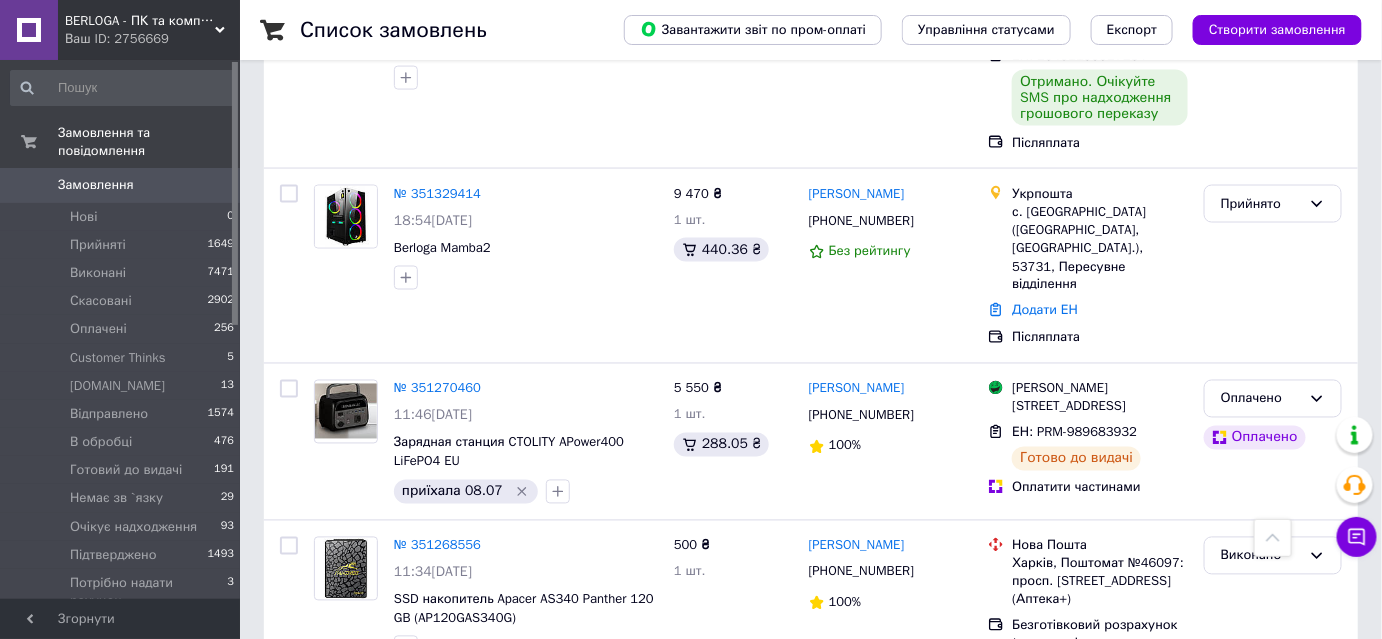 scroll, scrollTop: 6081, scrollLeft: 0, axis: vertical 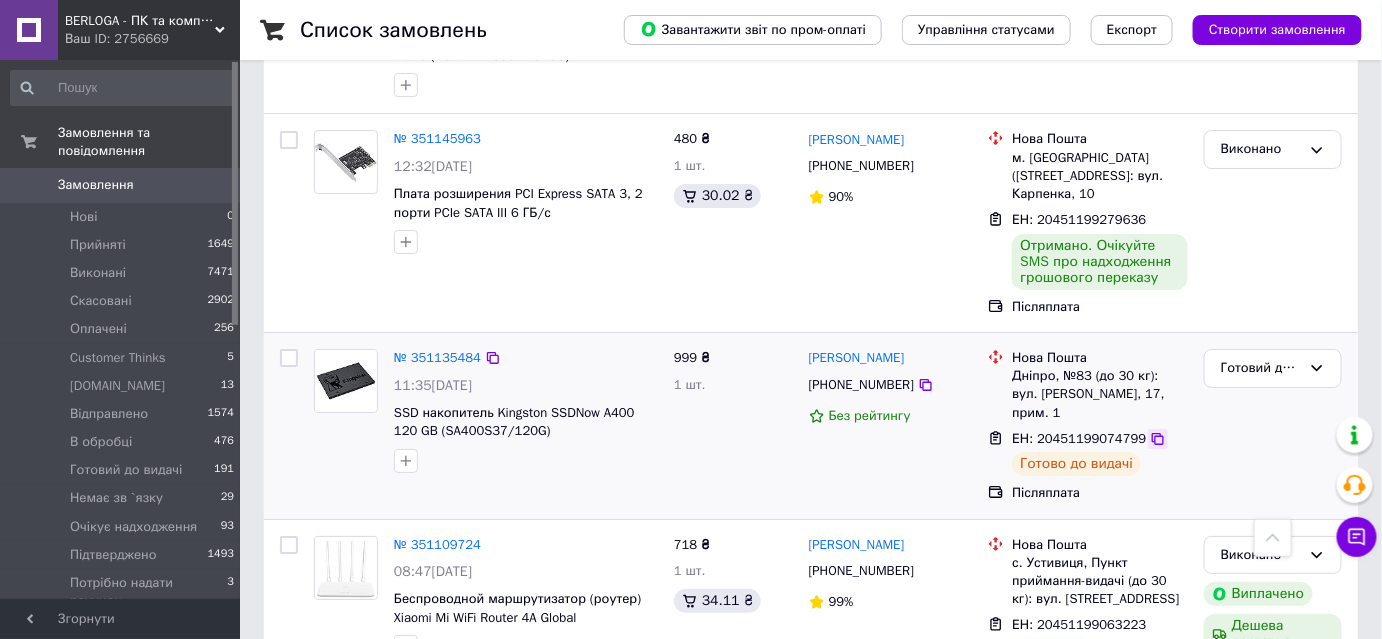 click 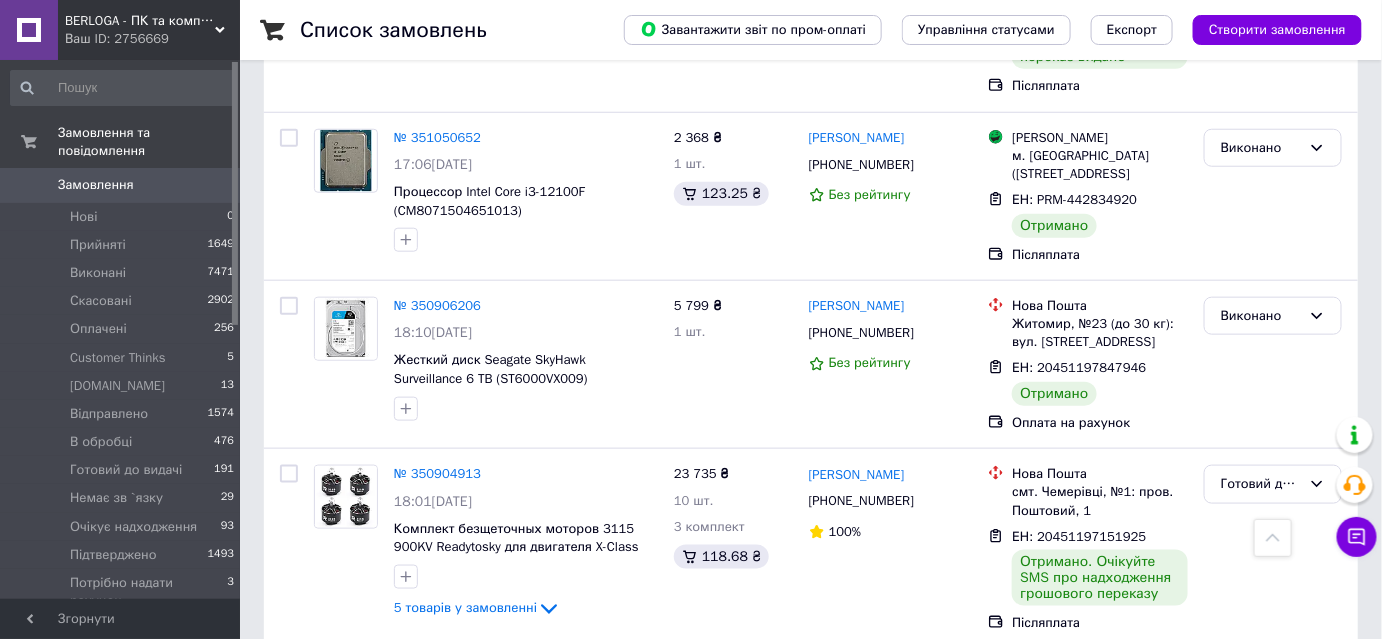 scroll, scrollTop: 8285, scrollLeft: 0, axis: vertical 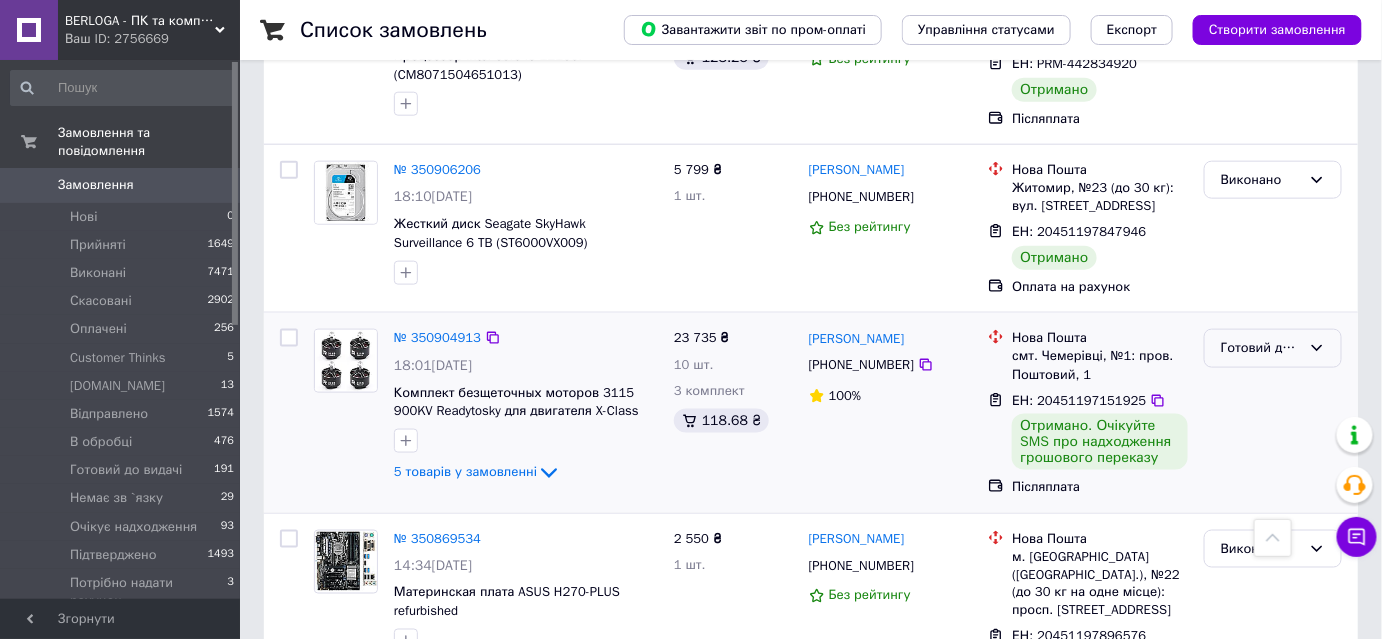 click 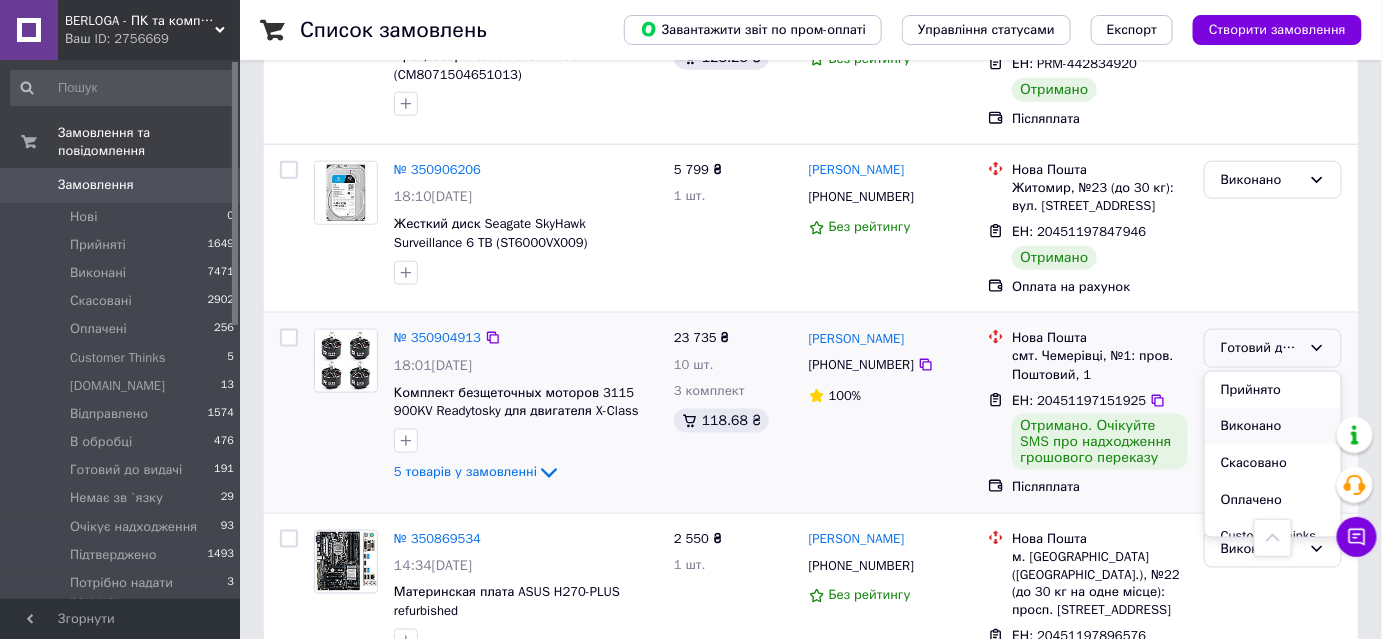 click on "Виконано" at bounding box center [1273, 426] 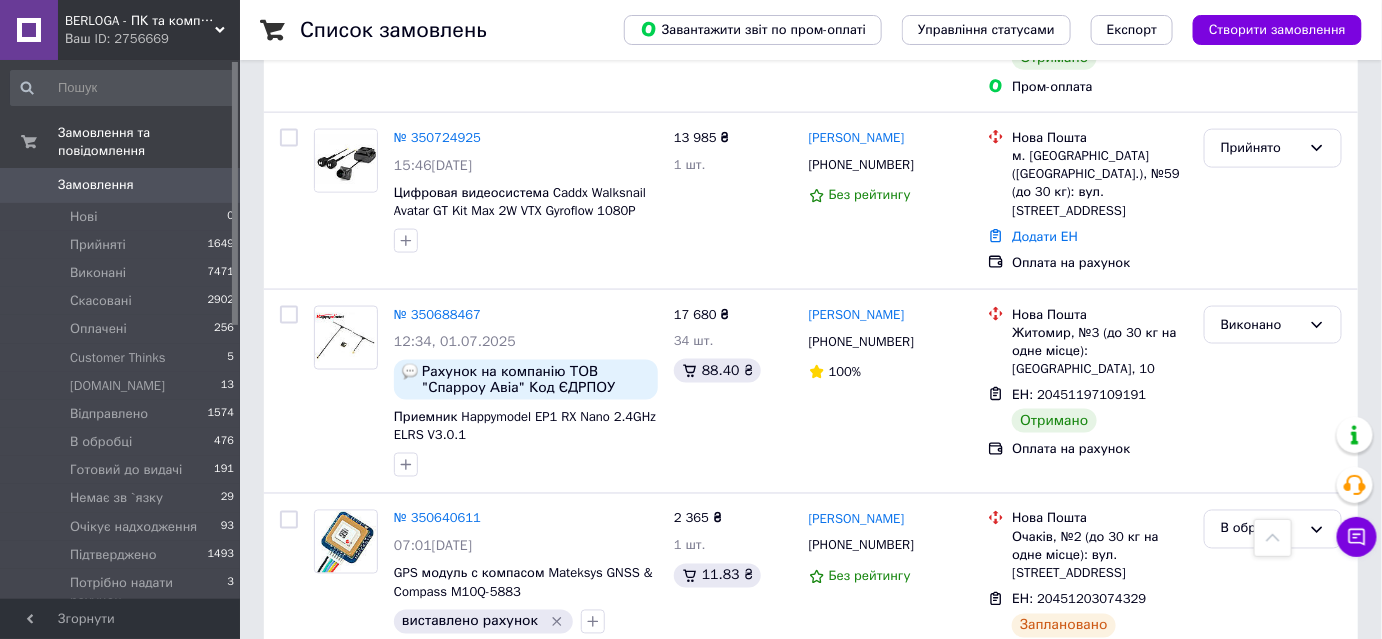scroll, scrollTop: 11004, scrollLeft: 0, axis: vertical 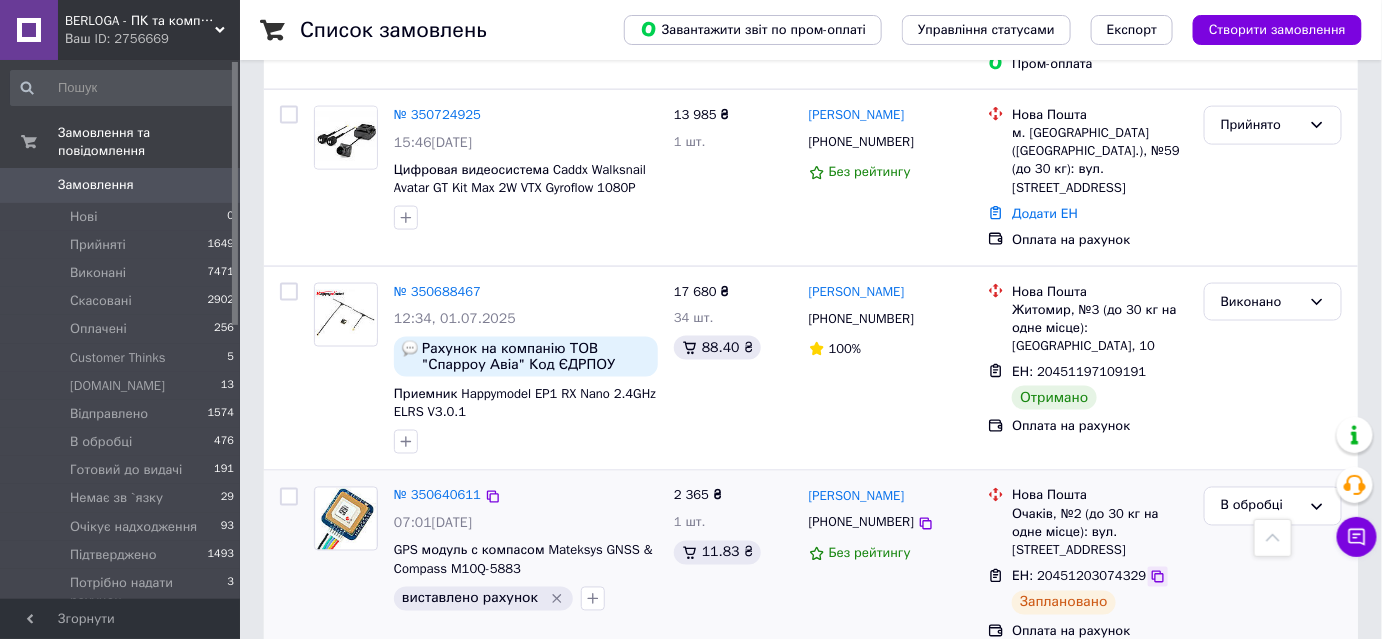 click 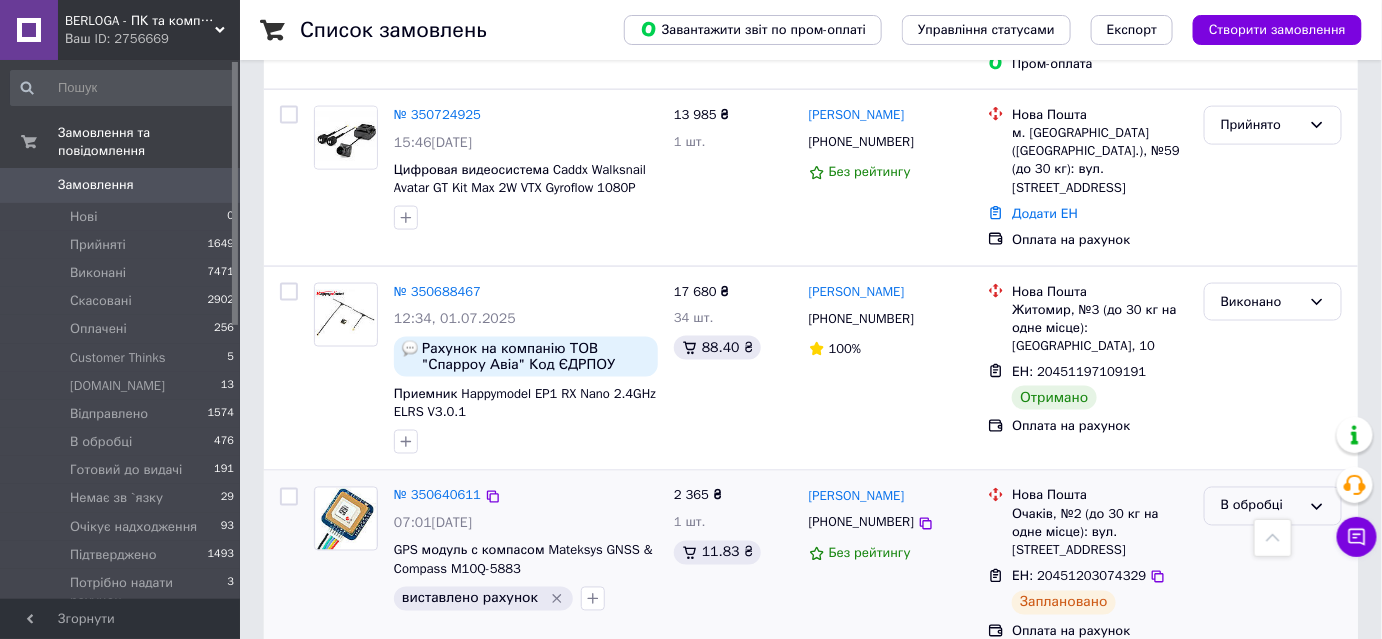 click 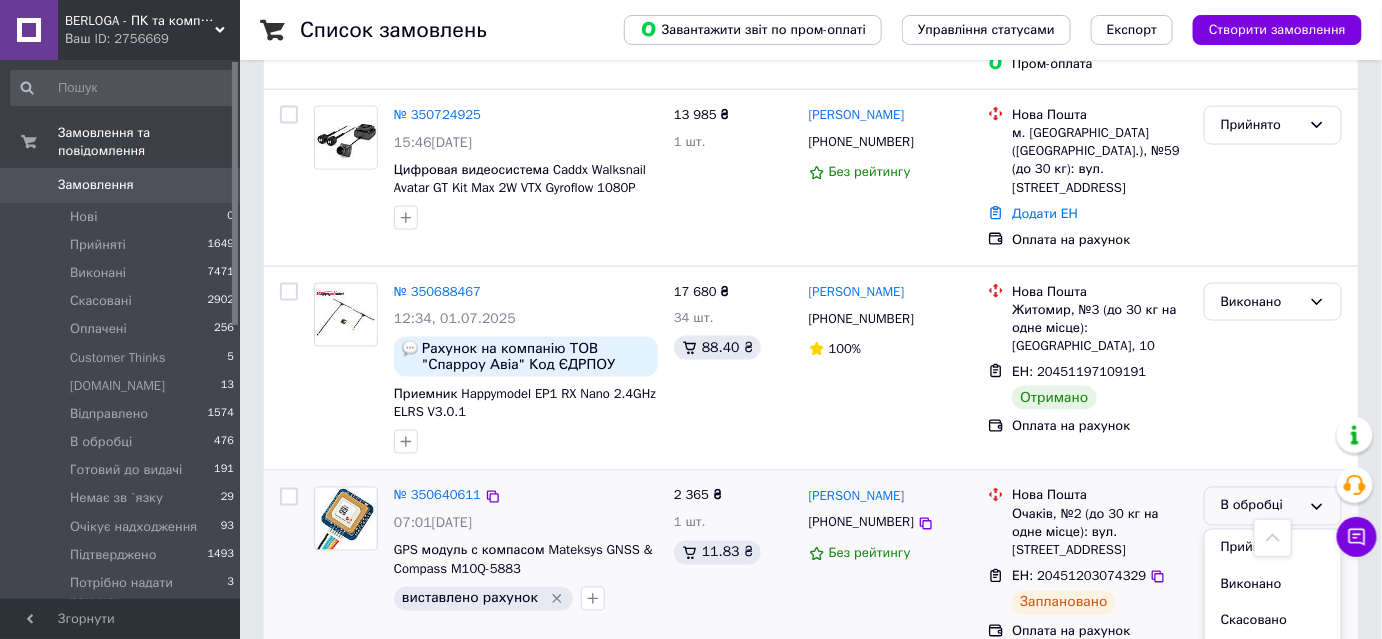 click on "Оплачено" at bounding box center [1273, 658] 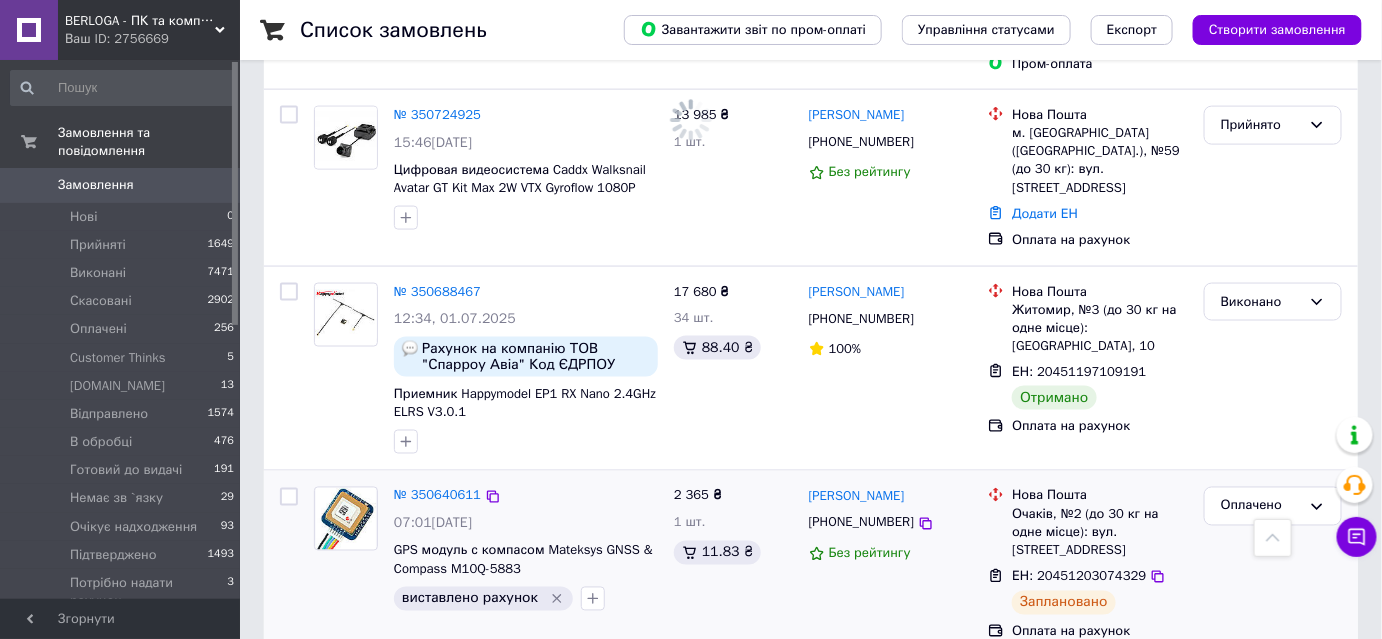 click 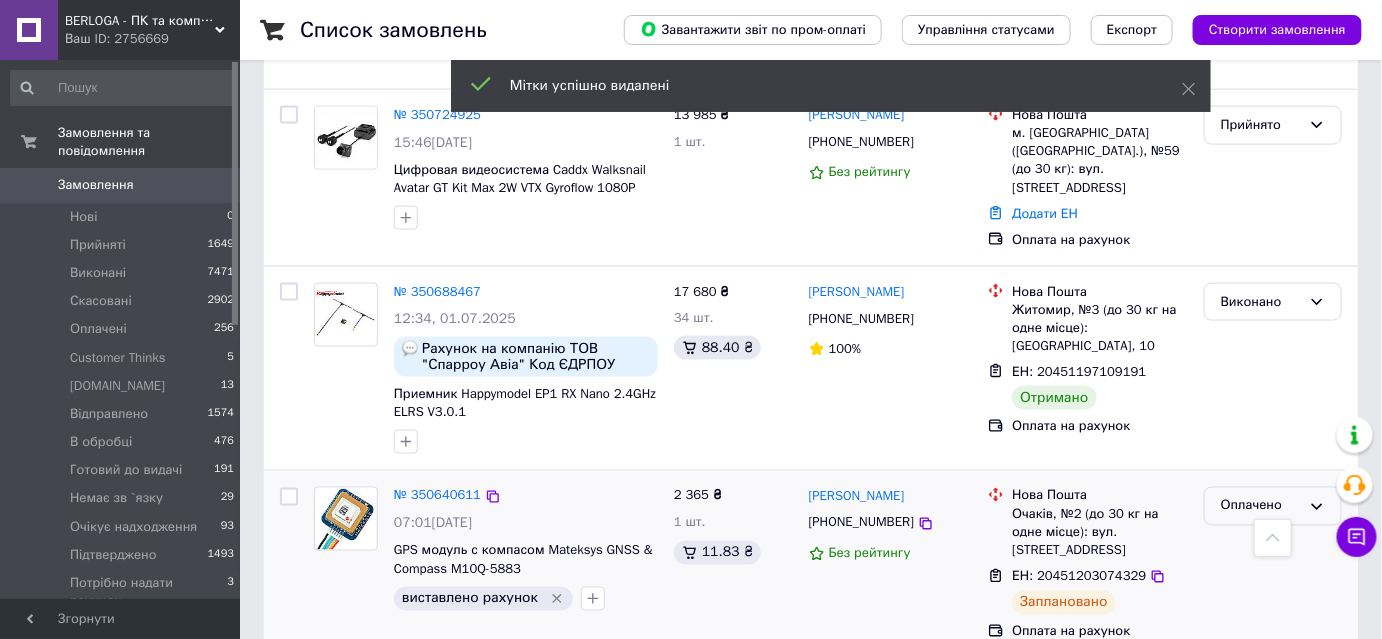 click 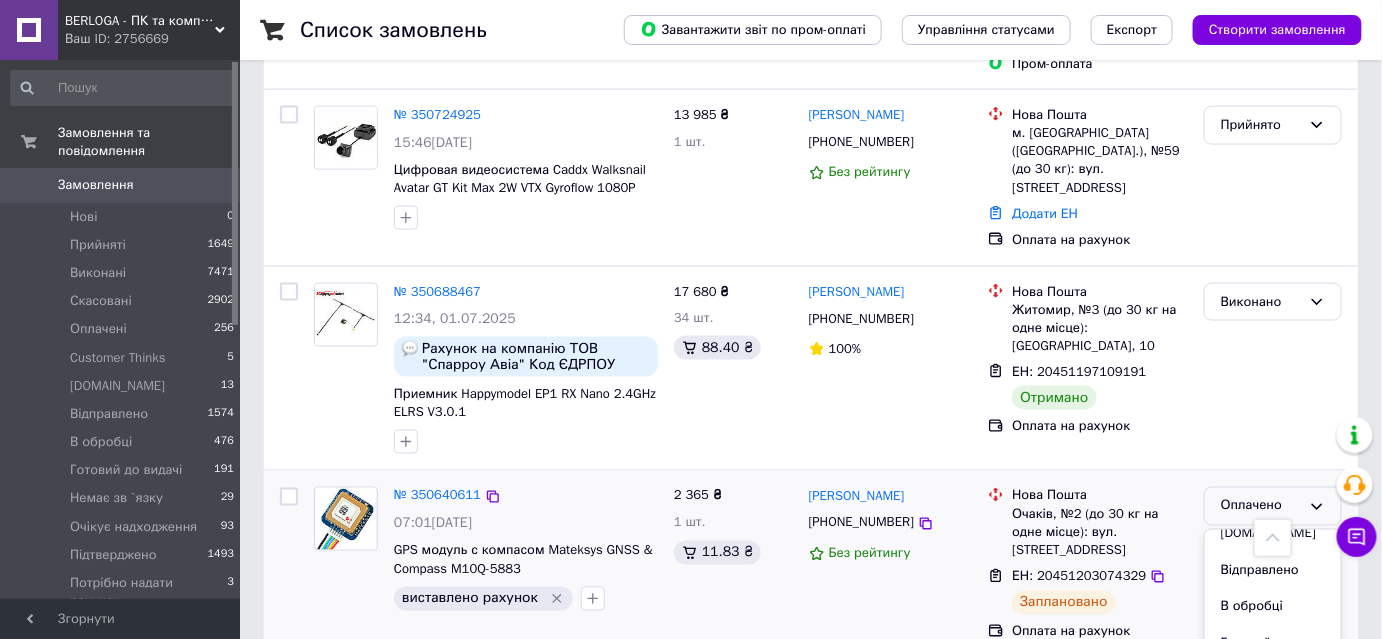 scroll, scrollTop: 158, scrollLeft: 0, axis: vertical 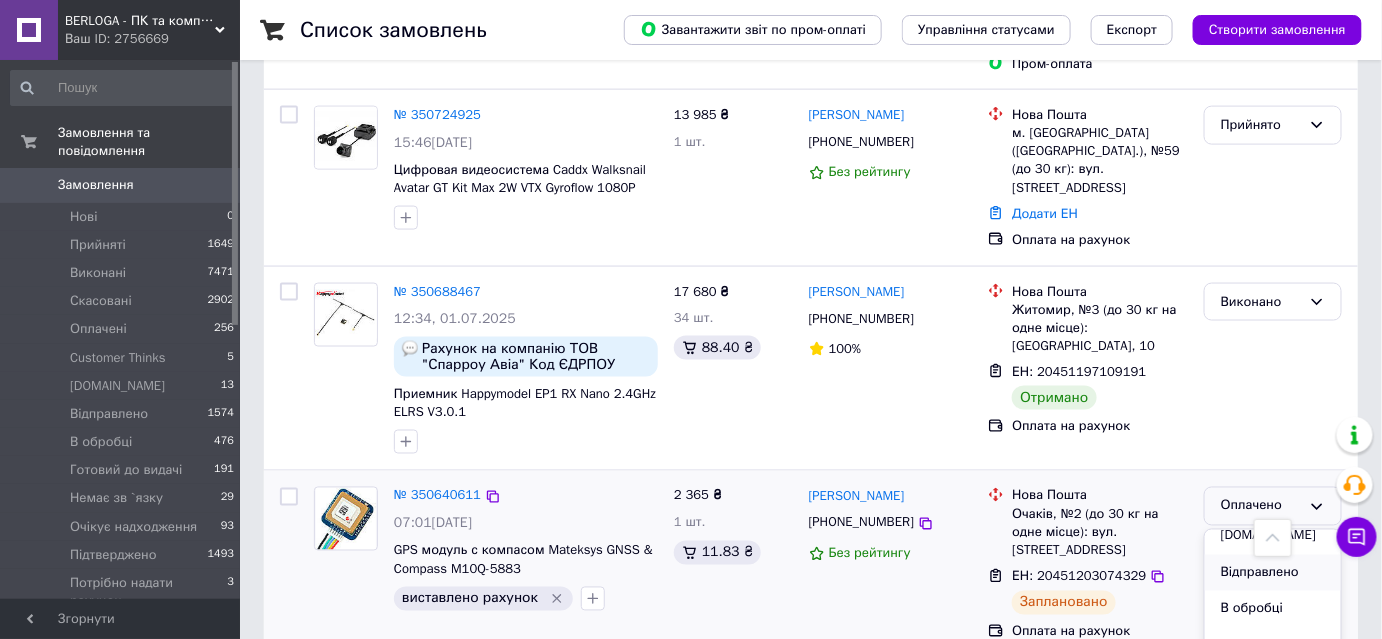 click on "Відправлено" at bounding box center [1273, 573] 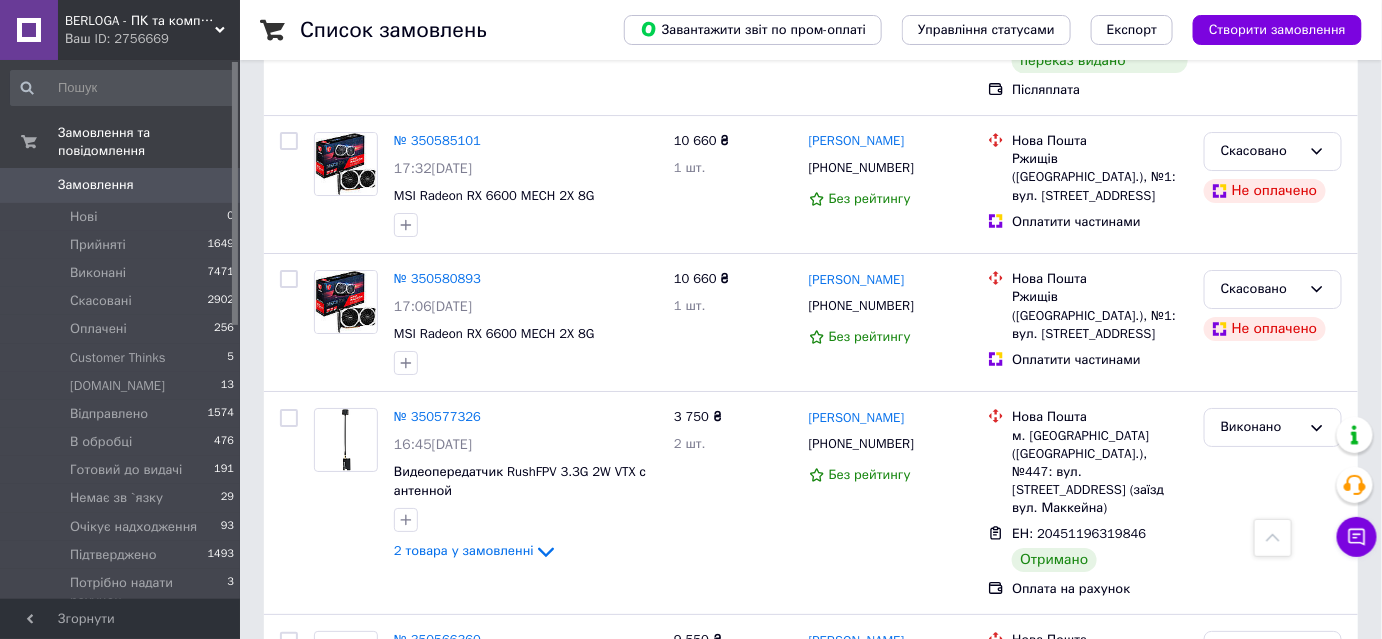 scroll, scrollTop: 0, scrollLeft: 0, axis: both 